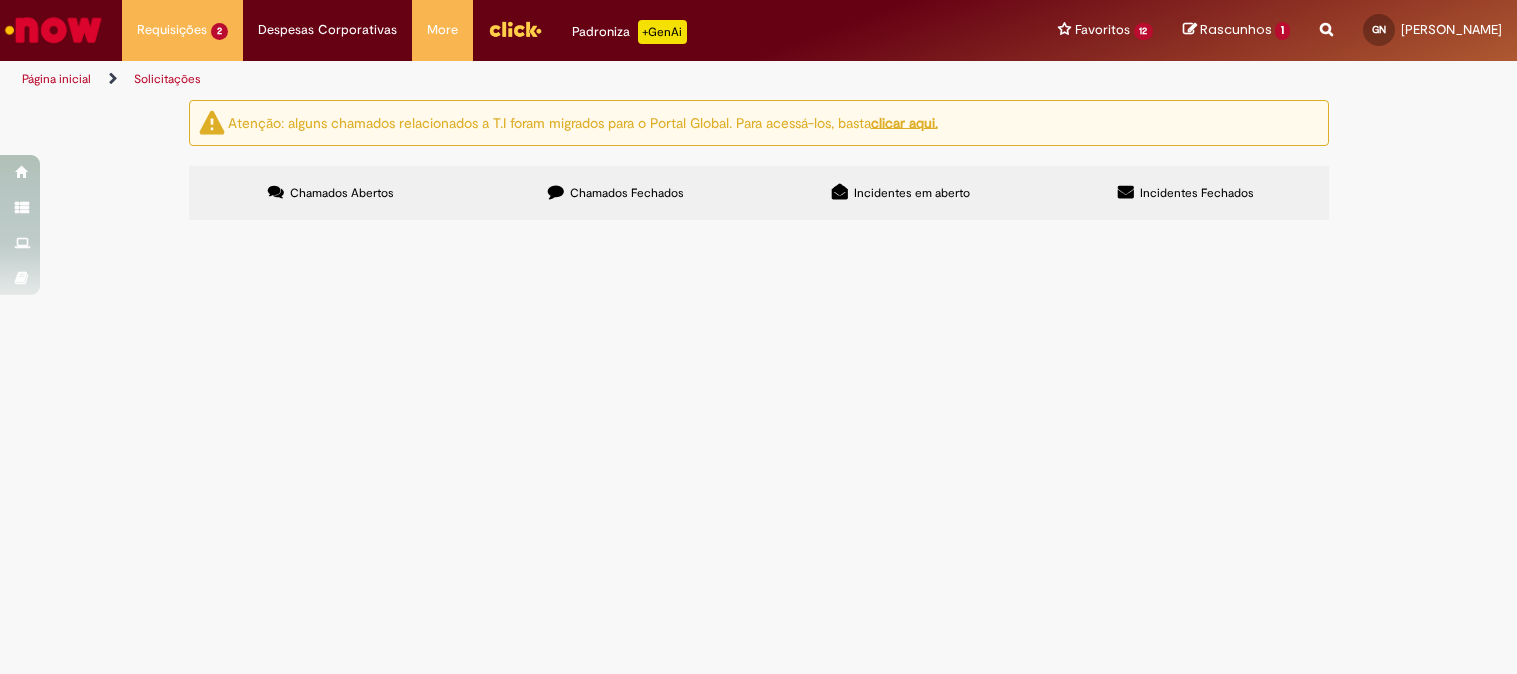 scroll, scrollTop: 0, scrollLeft: 0, axis: both 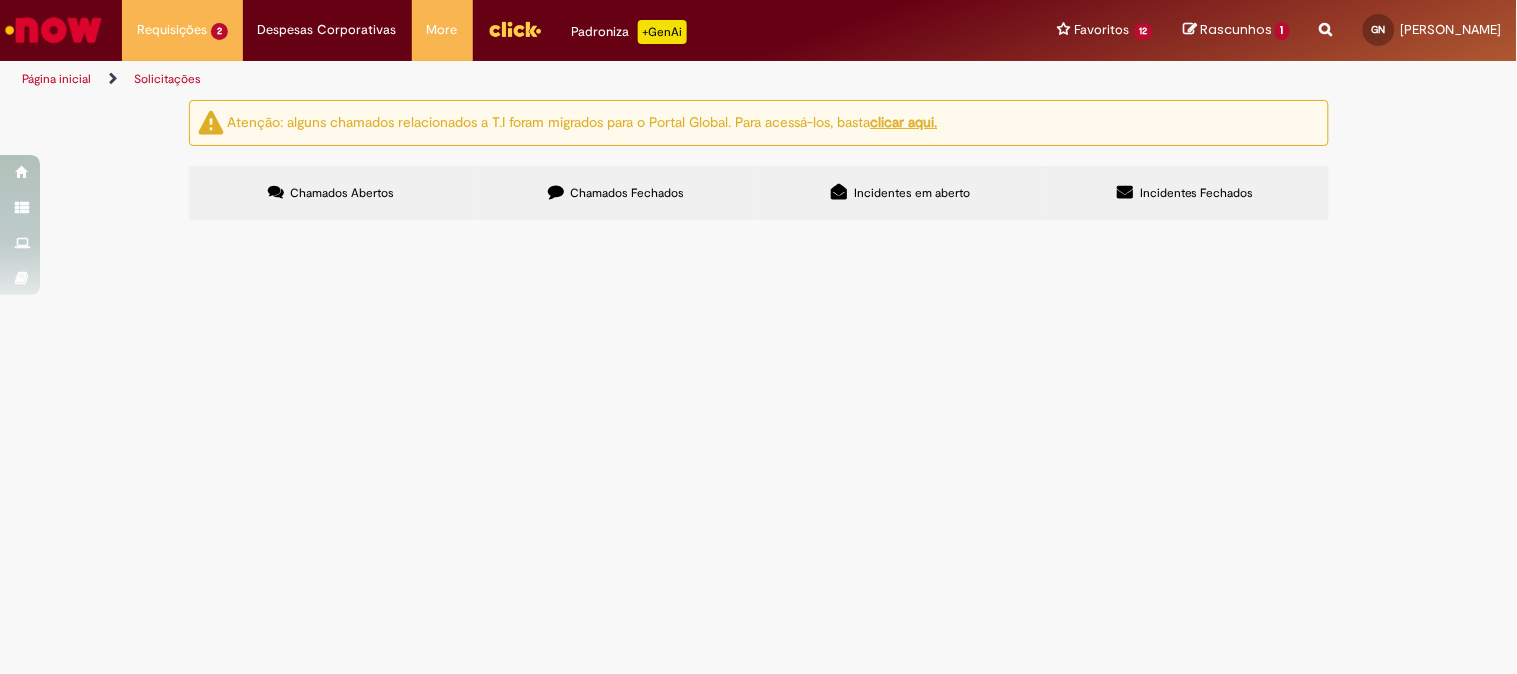 click at bounding box center [0, 0] 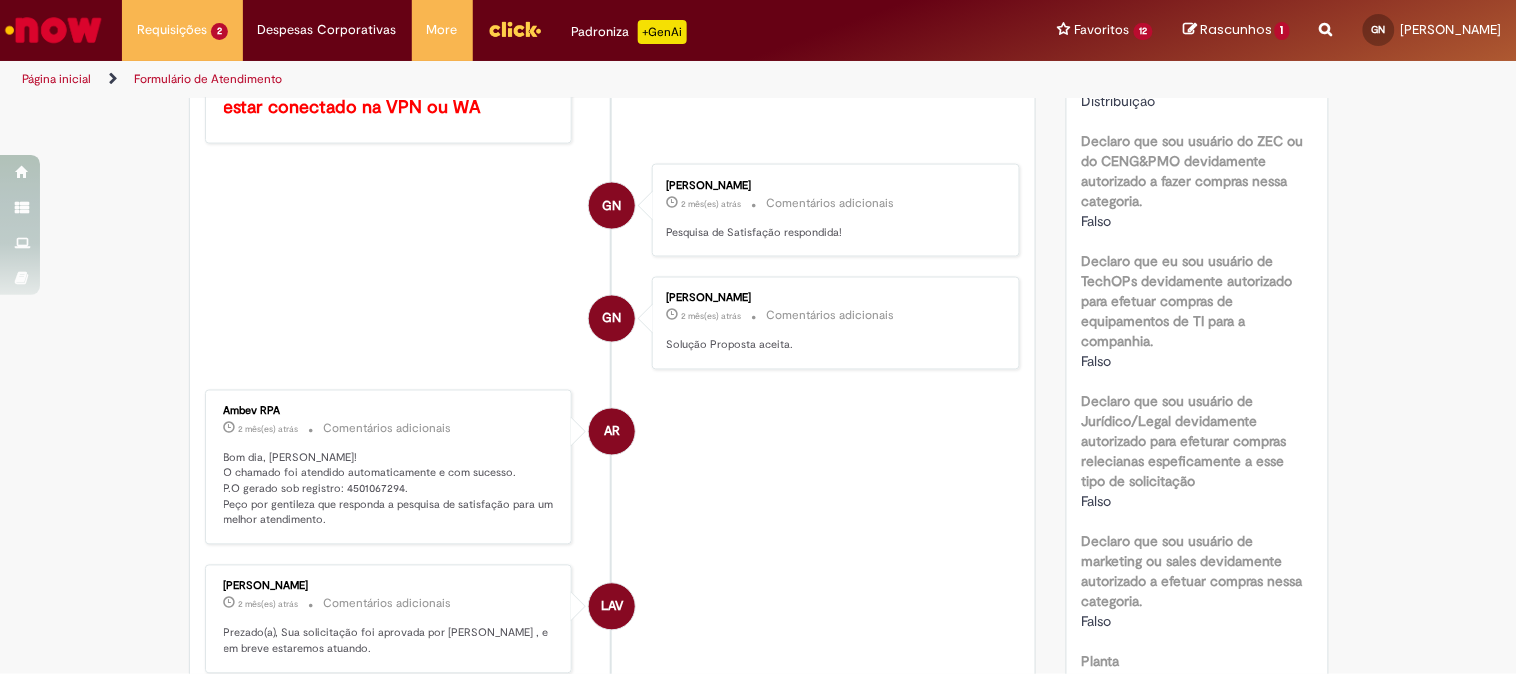 scroll, scrollTop: 1111, scrollLeft: 0, axis: vertical 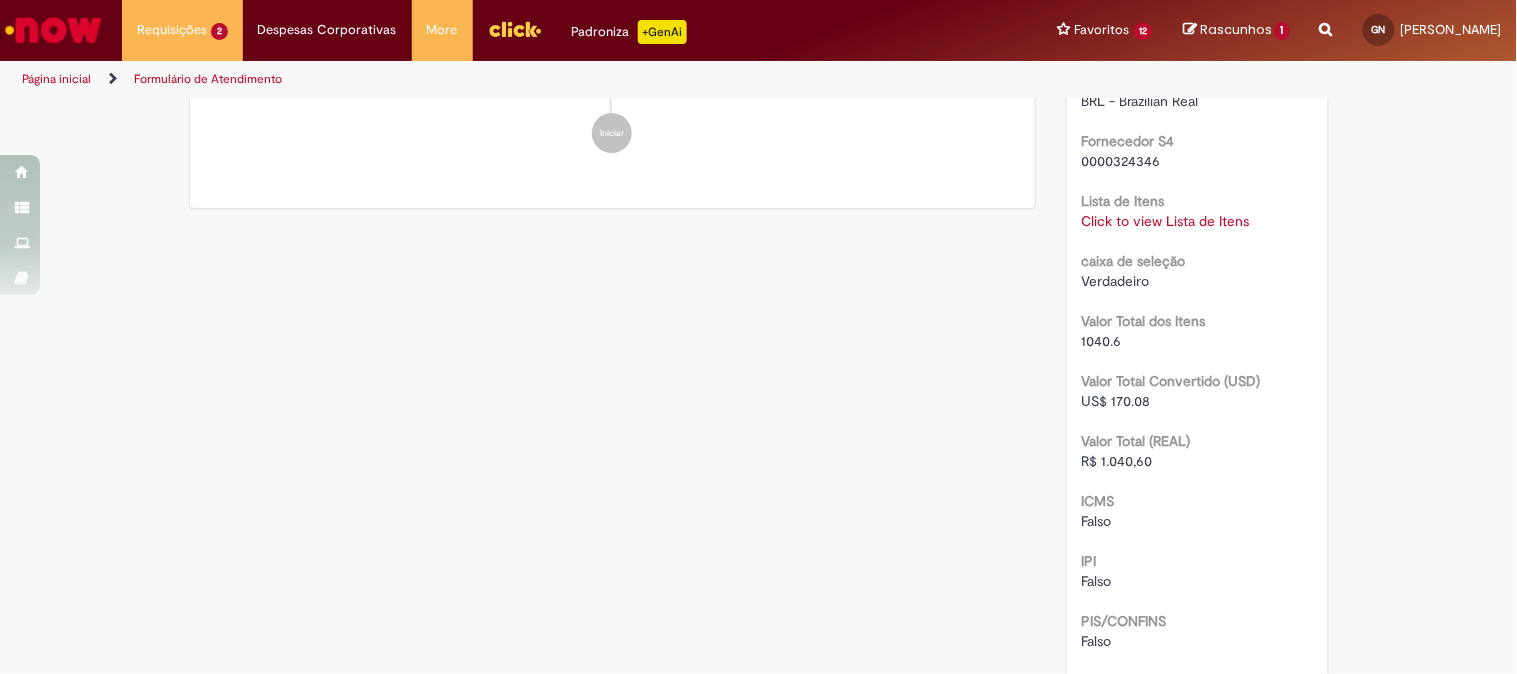 click on "Click to view Lista de Itens" at bounding box center [1166, 221] 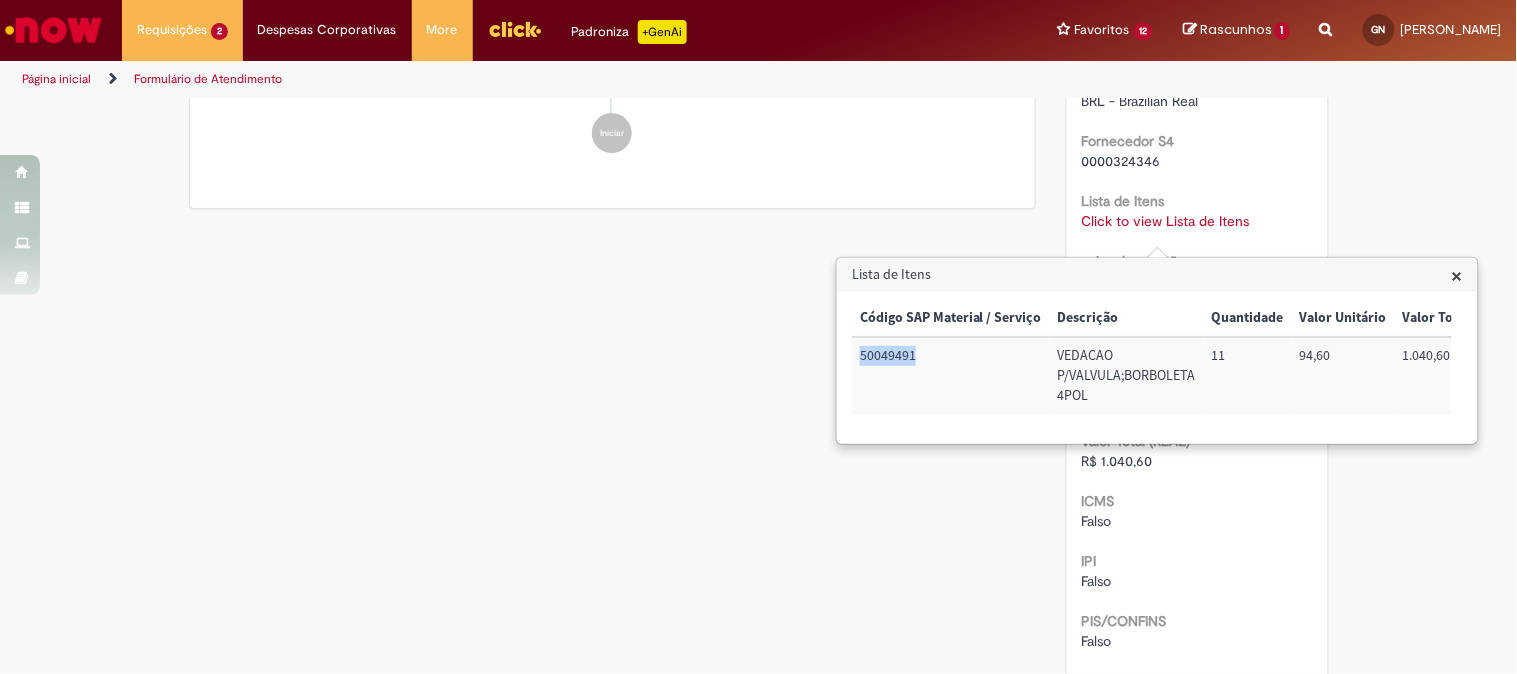 drag, startPoint x: 860, startPoint y: 354, endPoint x: 937, endPoint y: 356, distance: 77.02597 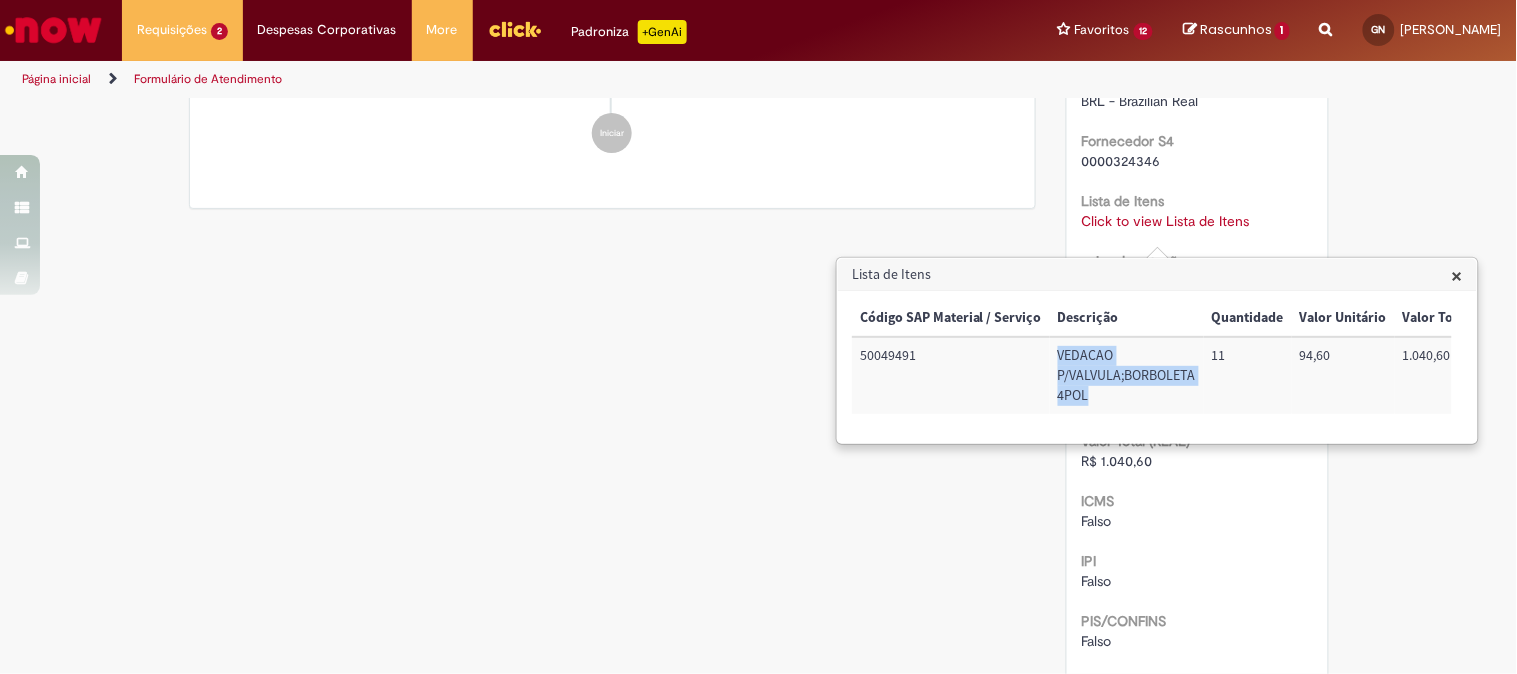 drag, startPoint x: 1055, startPoint y: 355, endPoint x: 1105, endPoint y: 413, distance: 76.57676 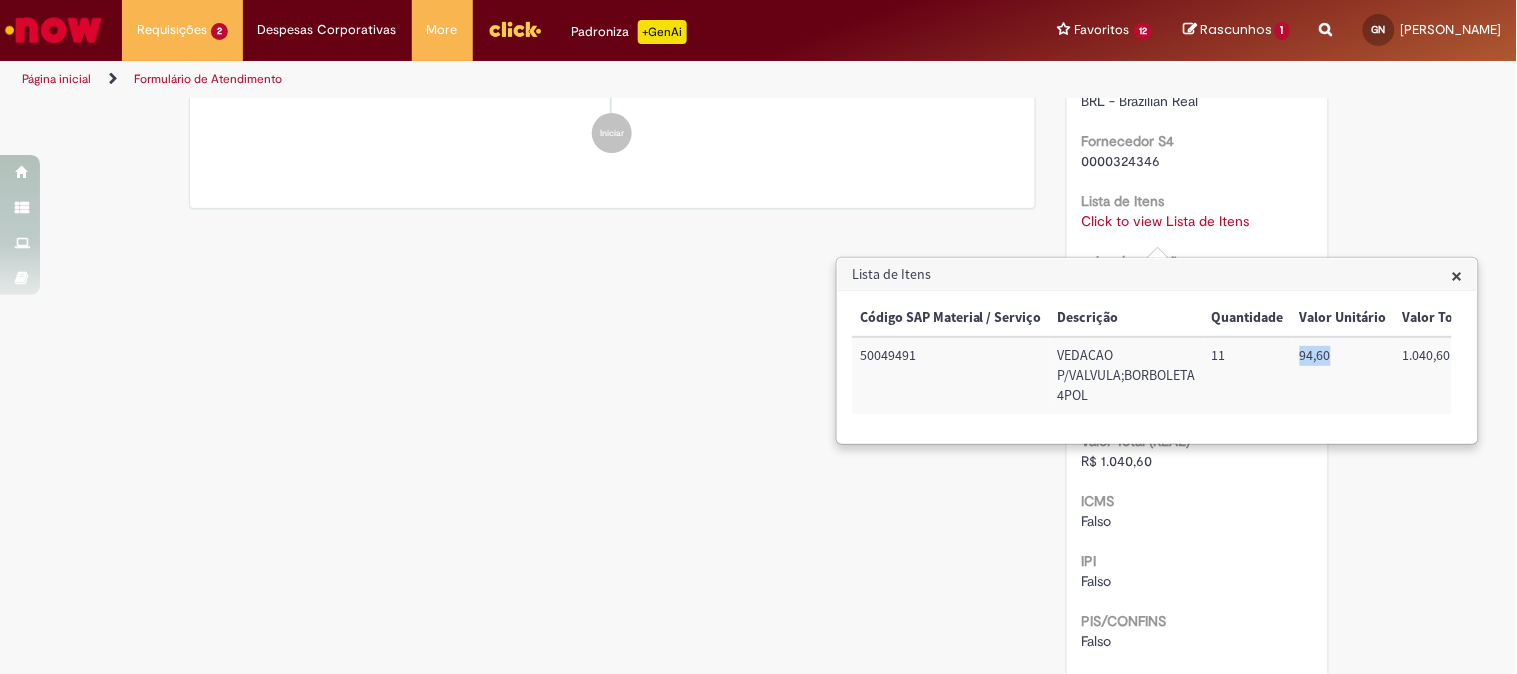 drag, startPoint x: 1297, startPoint y: 363, endPoint x: 1342, endPoint y: 370, distance: 45.54119 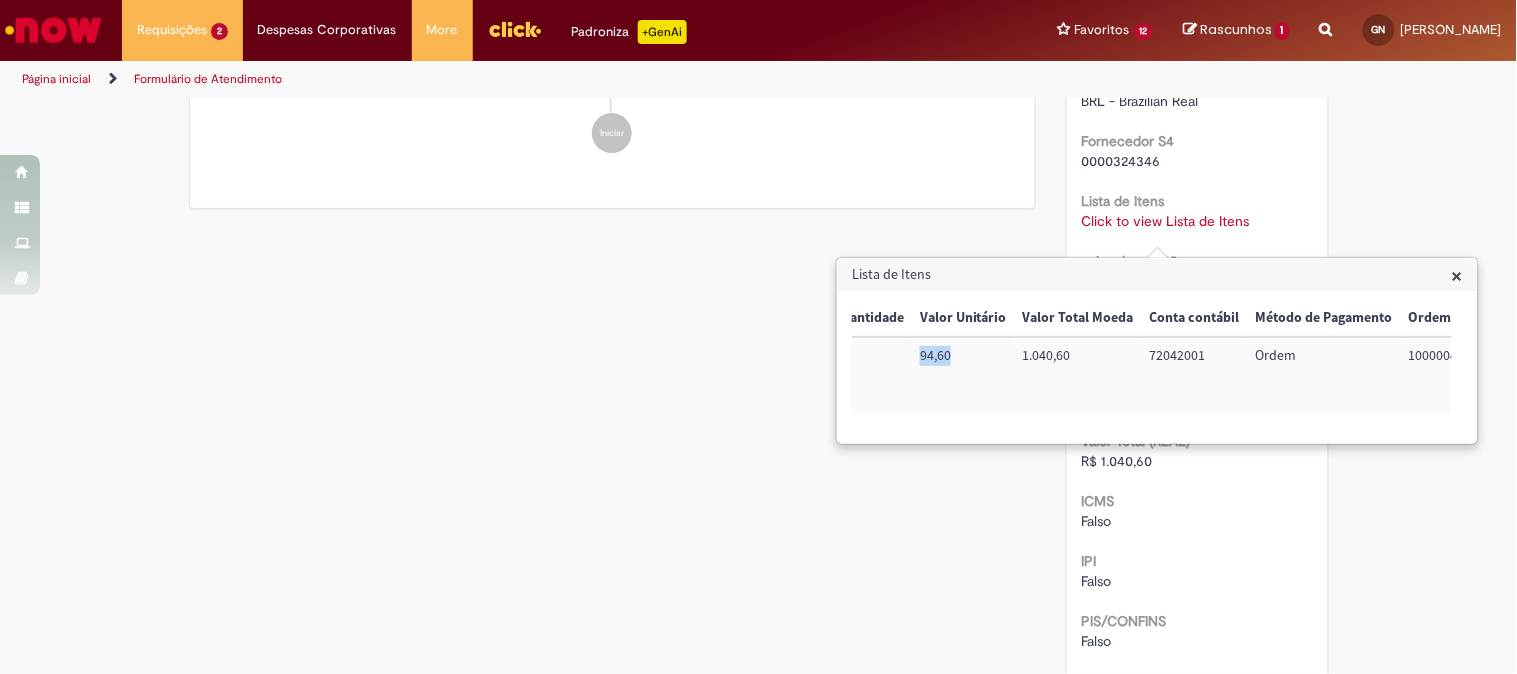 scroll, scrollTop: 0, scrollLeft: 448, axis: horizontal 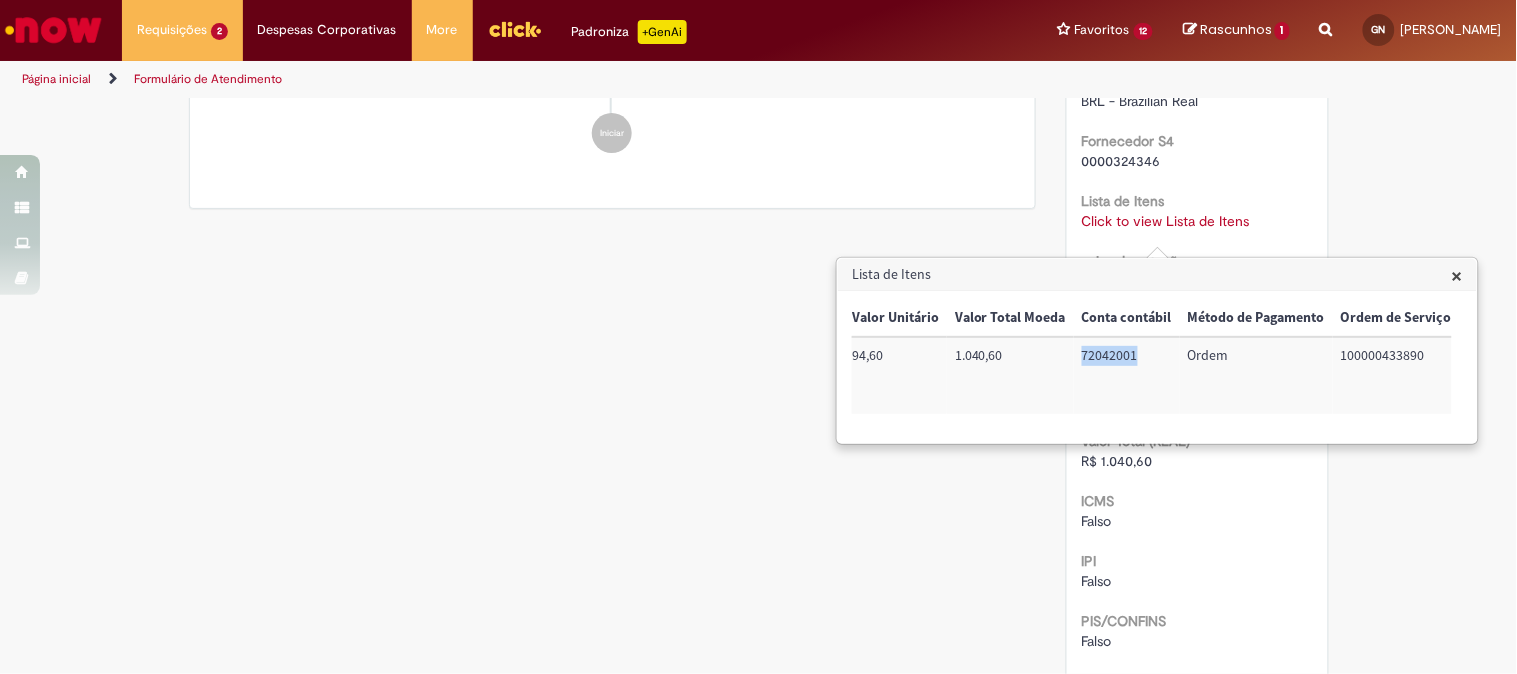 drag, startPoint x: 1075, startPoint y: 347, endPoint x: 1144, endPoint y: 357, distance: 69.72087 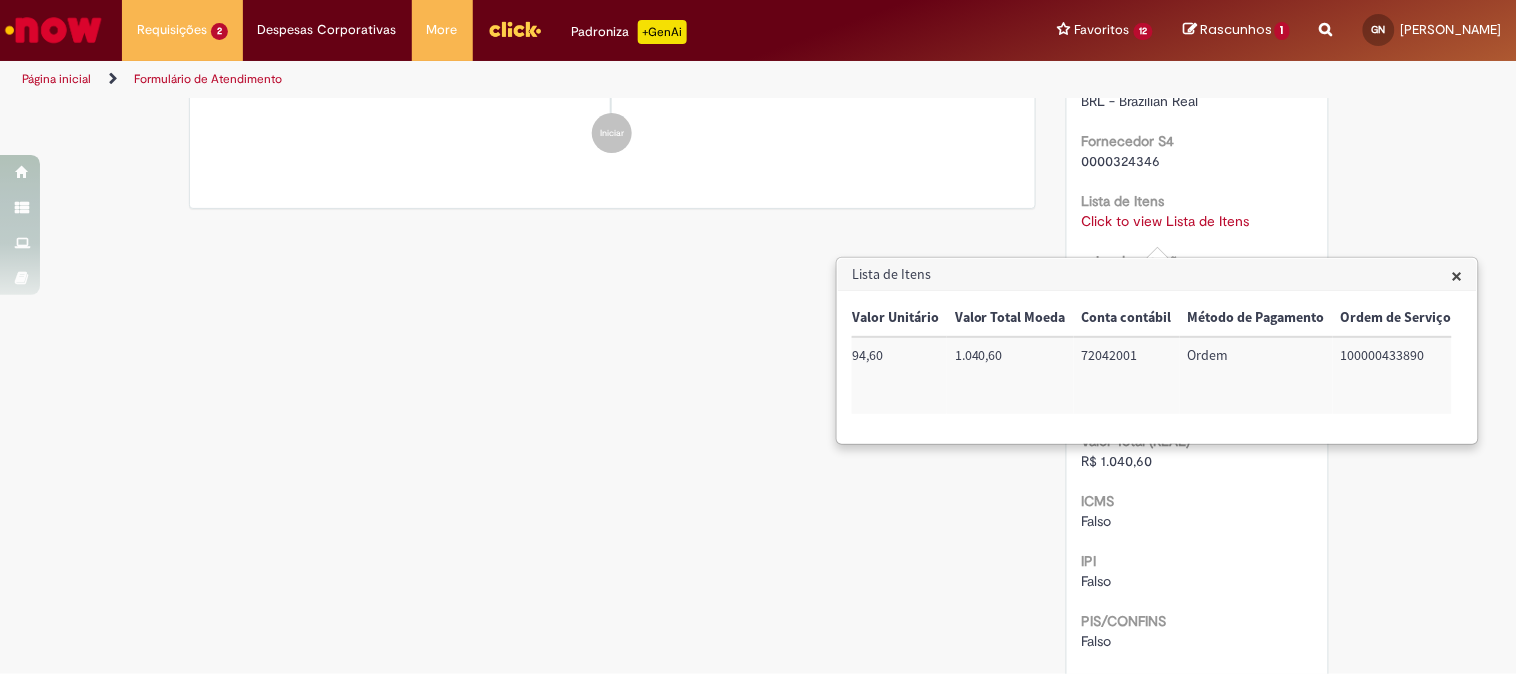 click on "Verificar Código de Barras
Aguardando Aprovação
Aguardando atendimento
Em andamento
Validação
Concluído
Compras rápidas (Speed Buy)
Enviar
S
Sistema
27d atrás 27 dias atrás     Comentários adicionais
Prezado, usuário. Para ter acesso aos arquivos novamente, basta clicar no ícone de download, no canto superior direito da timeline conforme imagem abaixo, e baixar os arquivos para o seu computador." at bounding box center [759, -273] 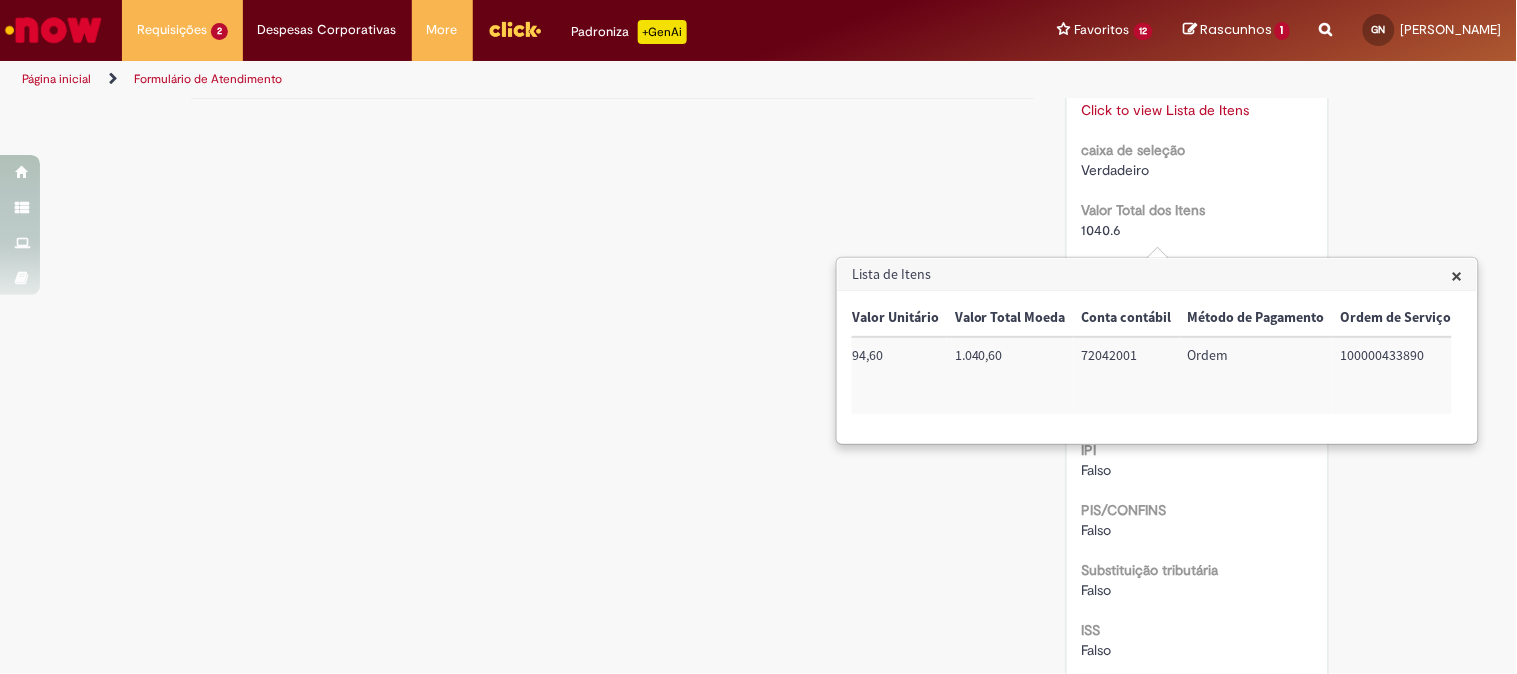 scroll, scrollTop: 2273, scrollLeft: 0, axis: vertical 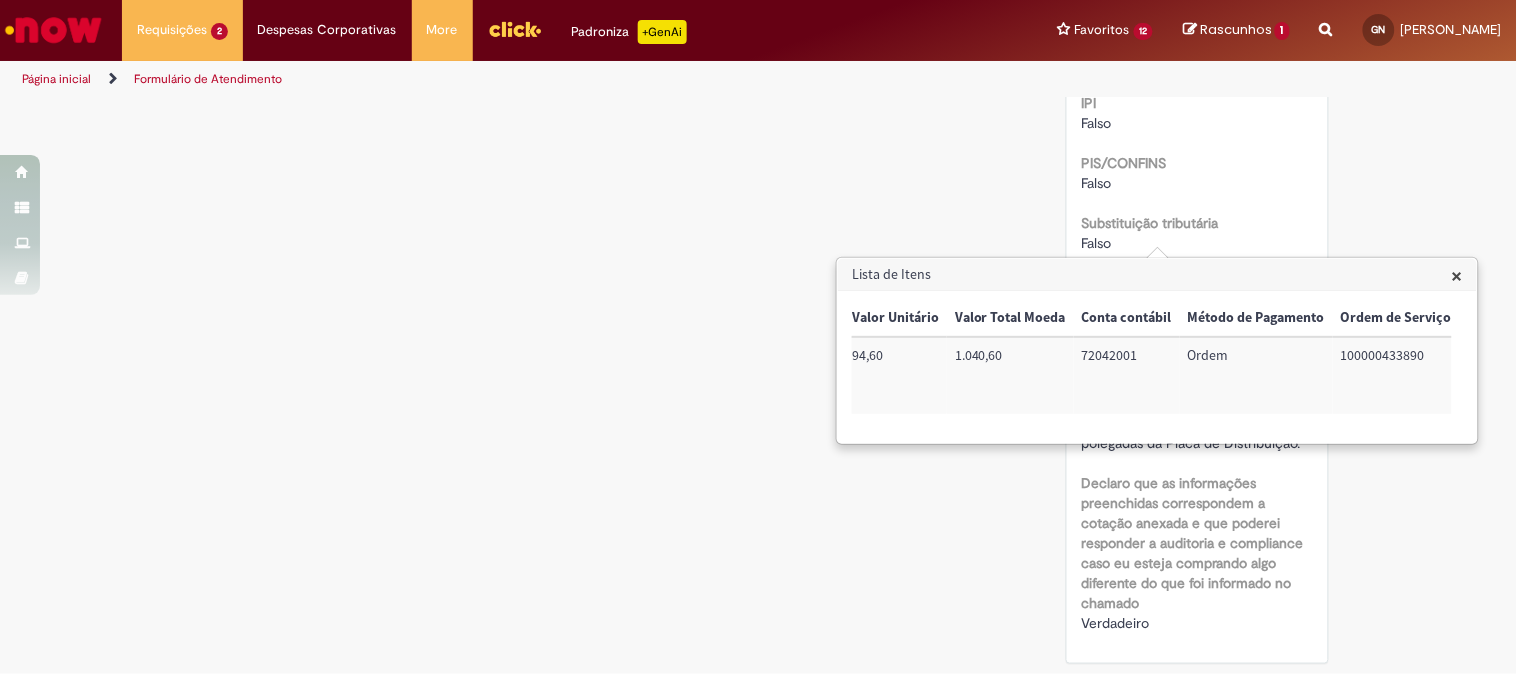 click on "×" at bounding box center [1457, 275] 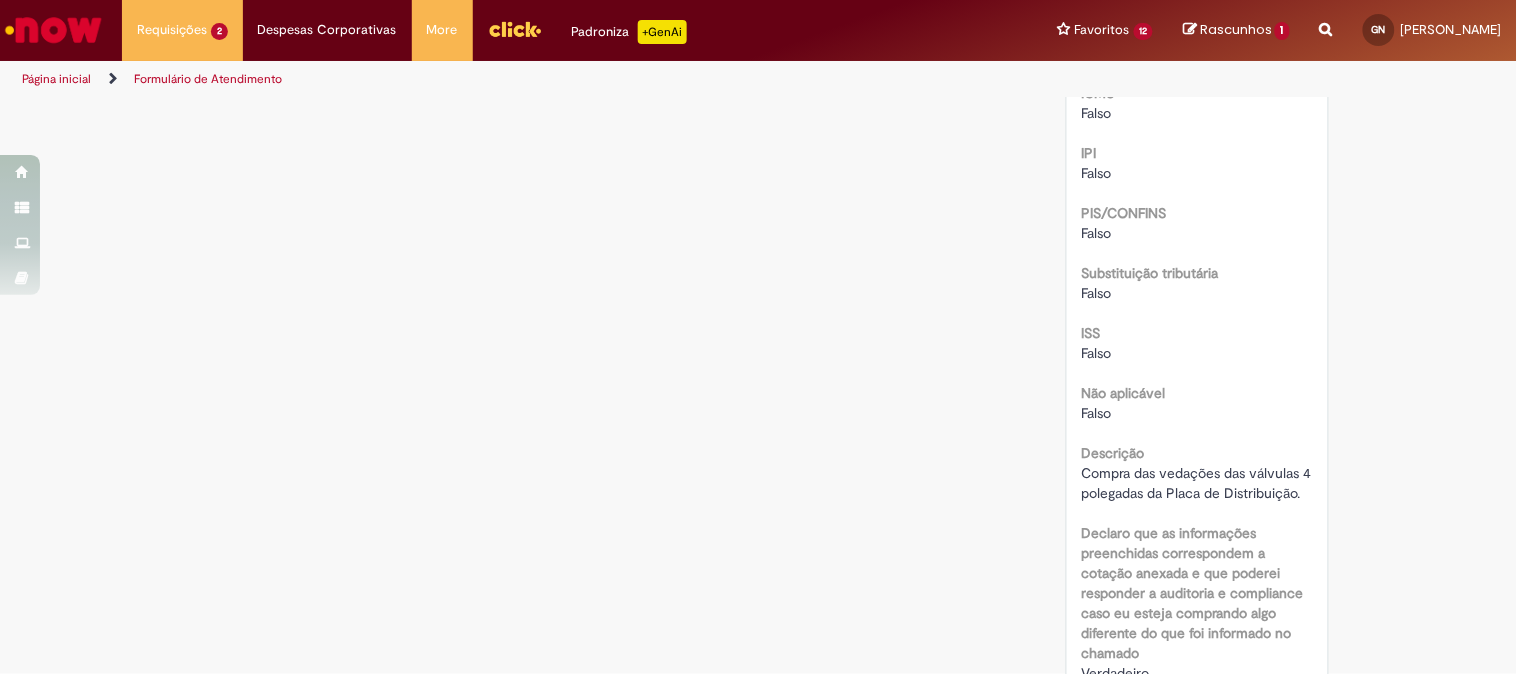 scroll, scrollTop: 2273, scrollLeft: 0, axis: vertical 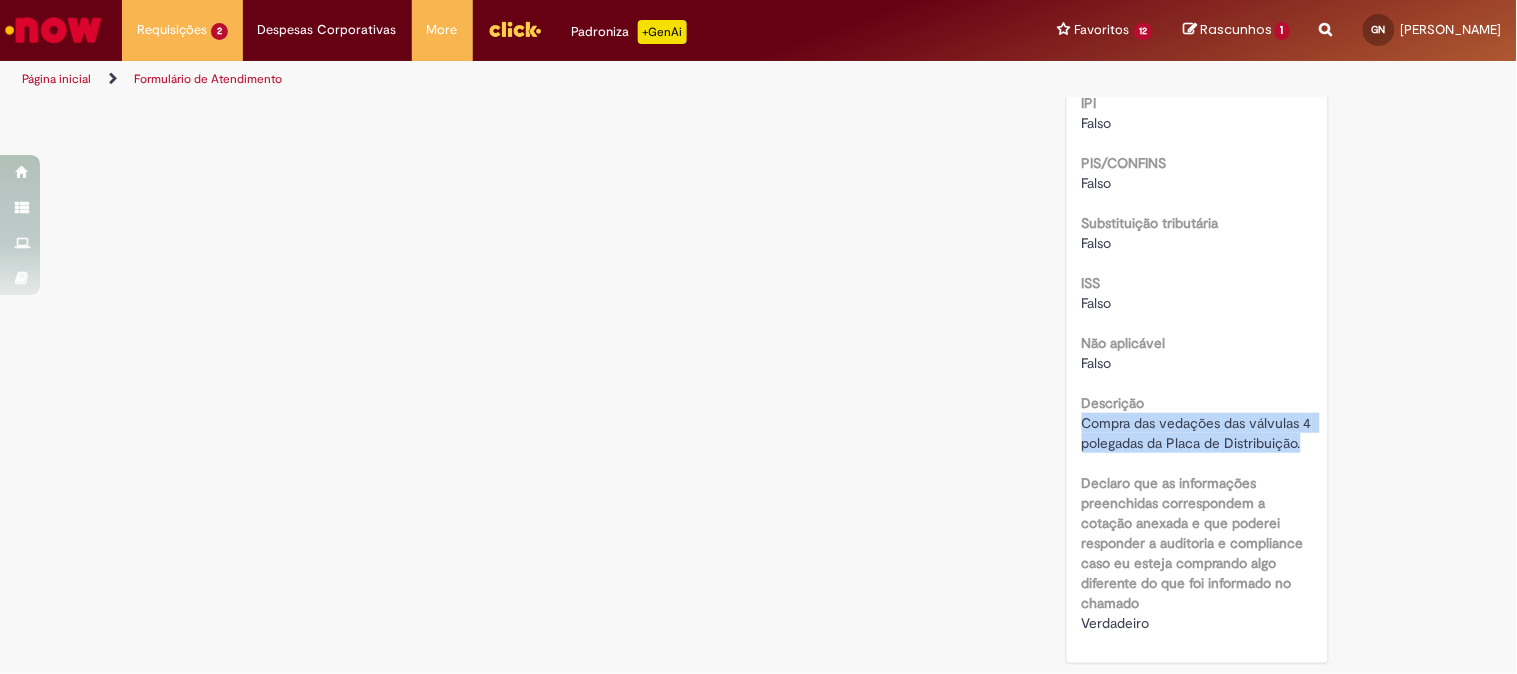 drag, startPoint x: 1075, startPoint y: 401, endPoint x: 1152, endPoint y: 448, distance: 90.21086 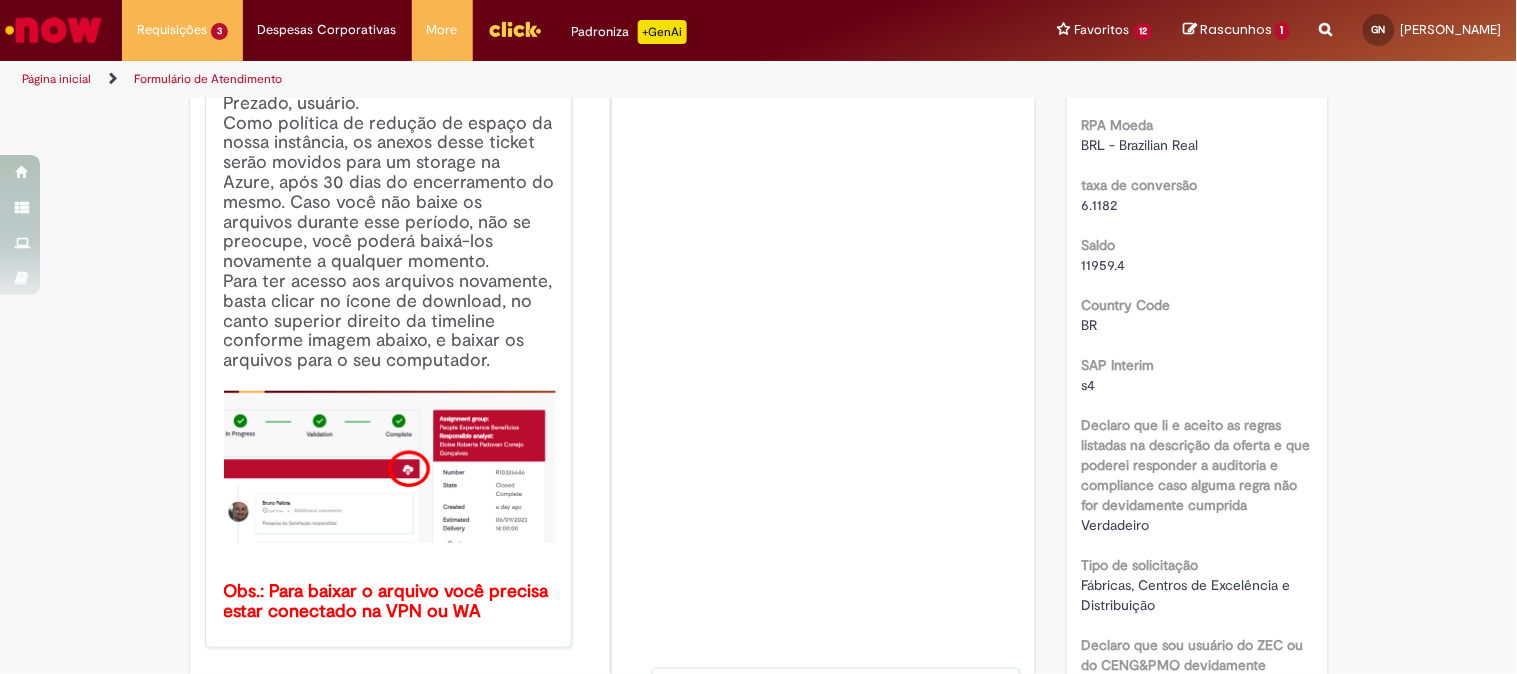 scroll, scrollTop: 0, scrollLeft: 0, axis: both 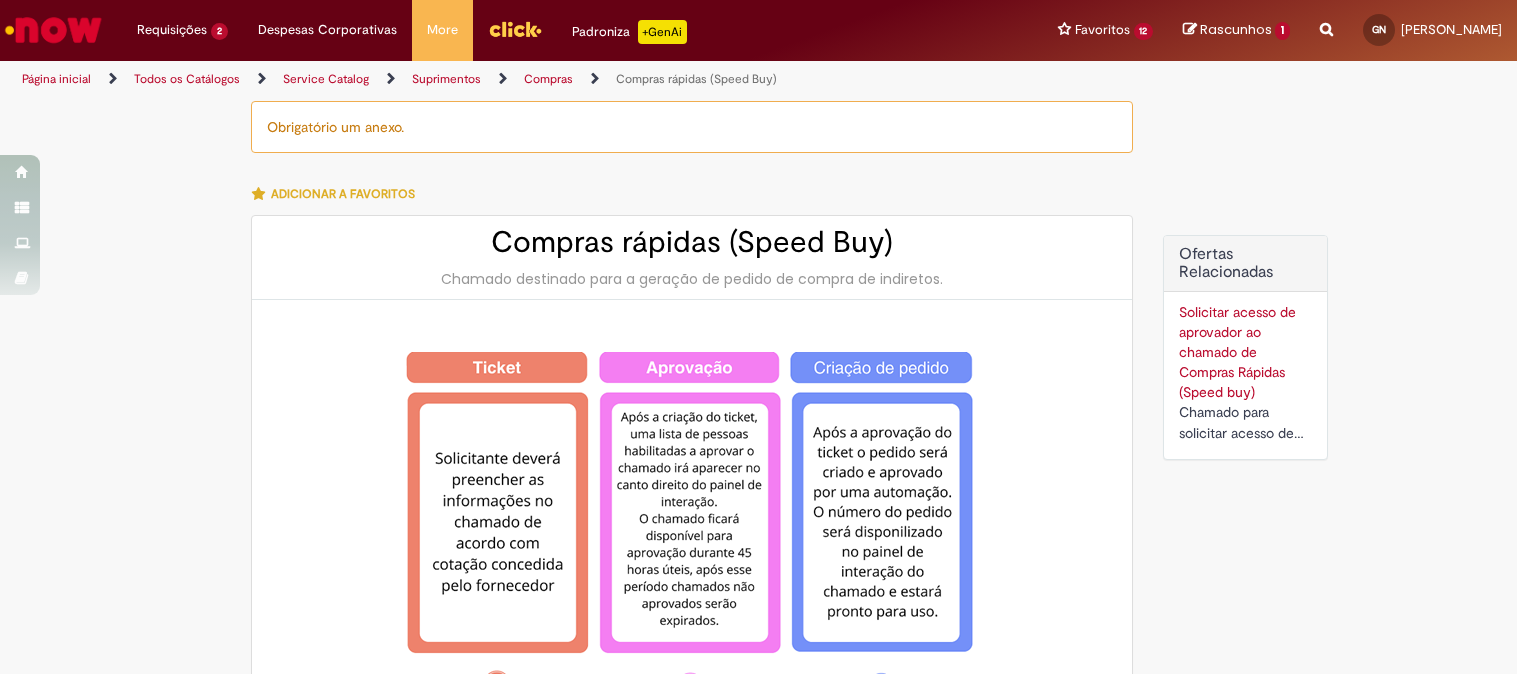 type on "********" 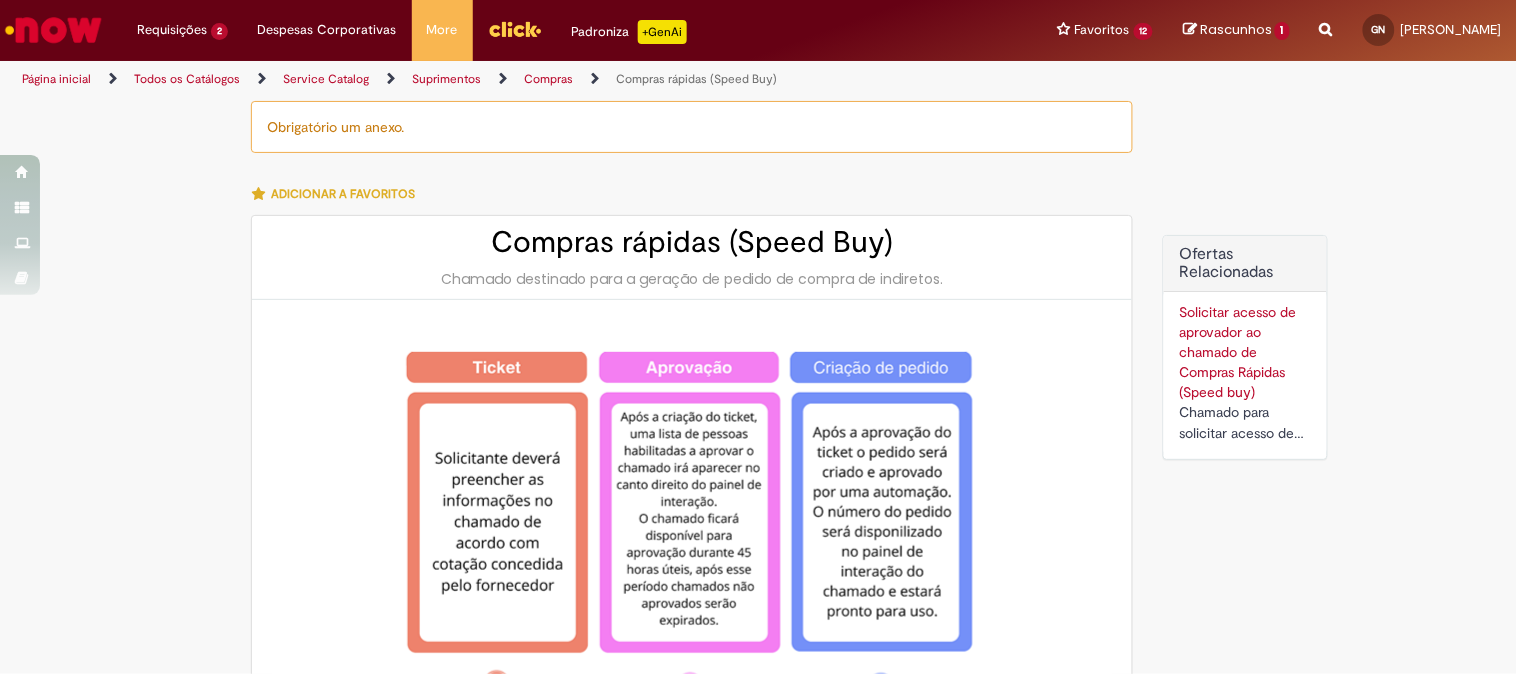 type on "**********" 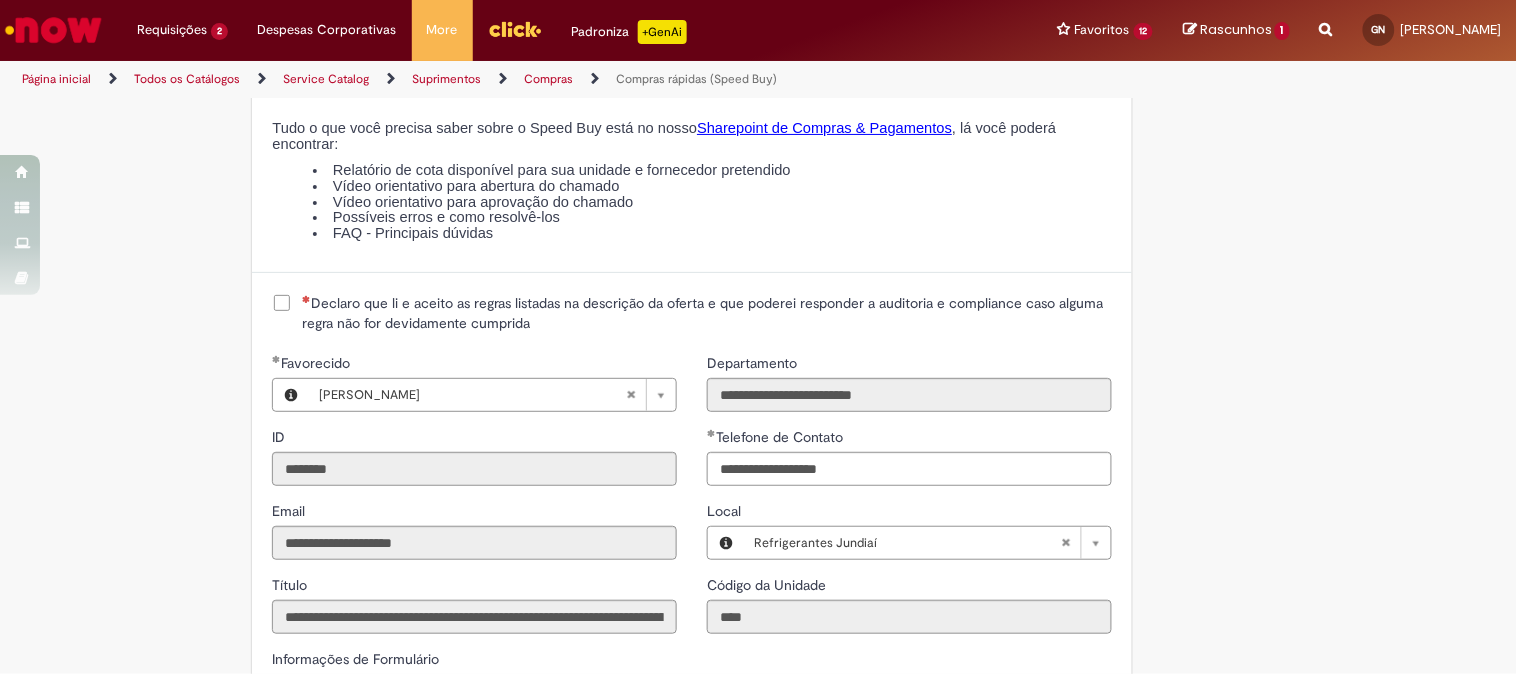 scroll, scrollTop: 2444, scrollLeft: 0, axis: vertical 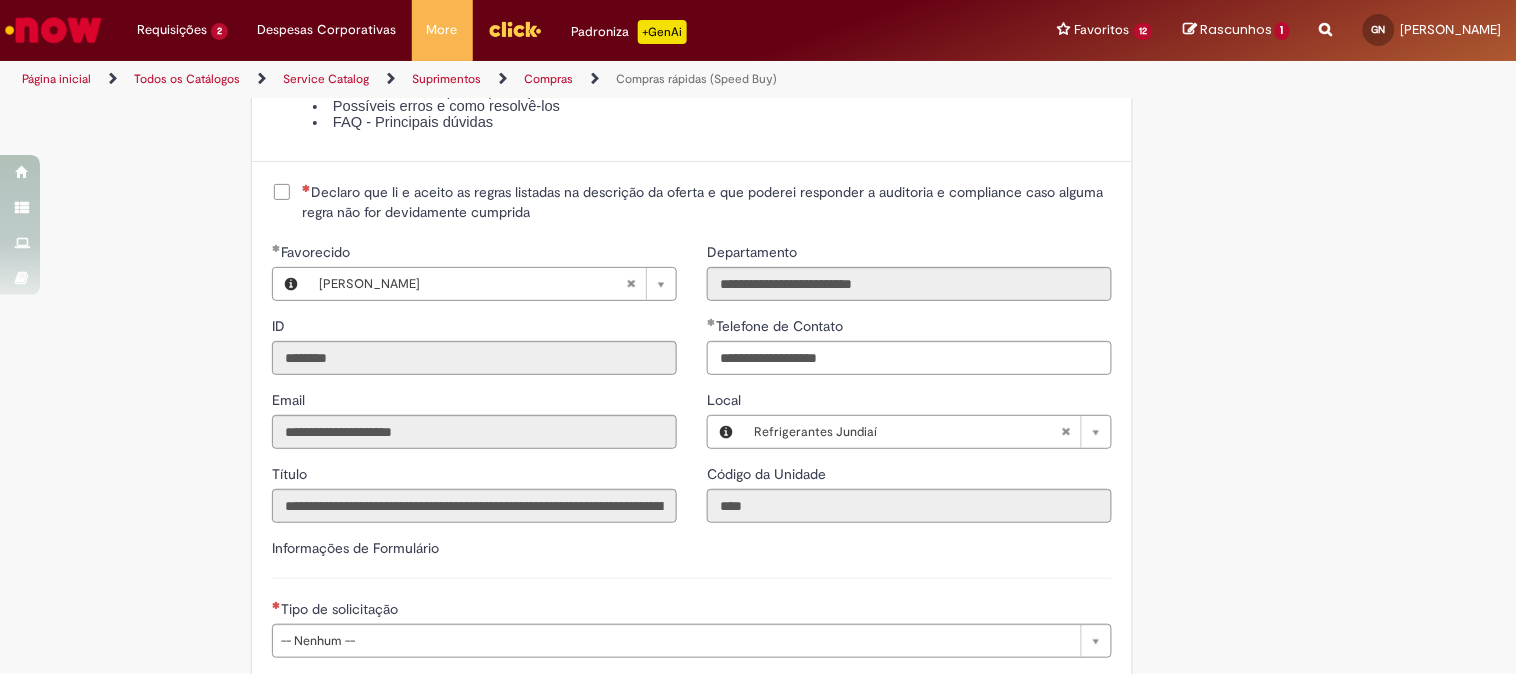 click on "Declaro que li e aceito as regras listadas na descrição da oferta e que poderei responder a auditoria e compliance caso alguma regra não for devidamente cumprida" at bounding box center [707, 202] 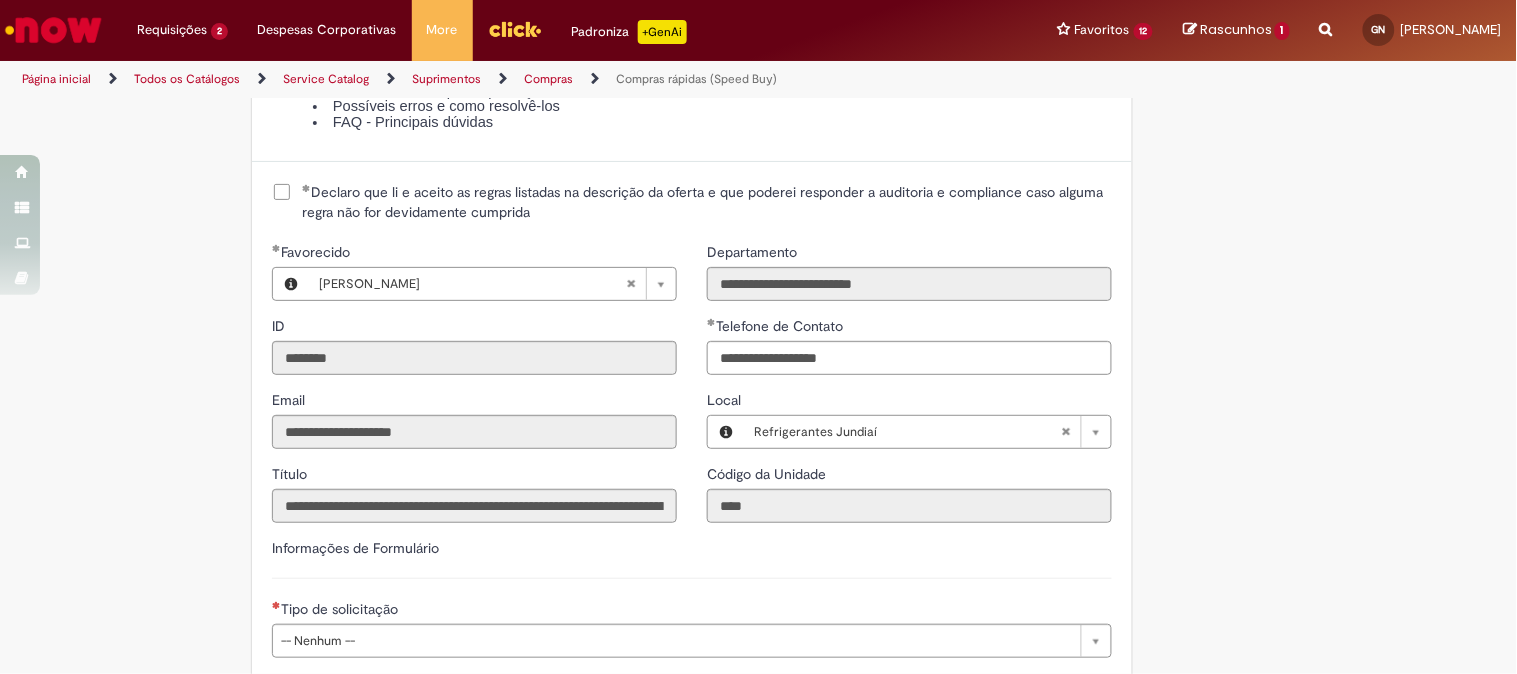 click on "Obrigatório um anexo.
Adicionar a Favoritos
Compras rápidas (Speed Buy)
Chamado destinado para a geração de pedido de compra de indiretos.
O Speed buy é a ferramenta oficial para a geração de pedidos de compra que atenda aos seguintes requisitos:
Compras de material e serviço indiretos
Compras inferiores a R$13.000 *
Compras com fornecedores nacionais
Compras de material sem contrato ativo no SAP para o centro solicitado
* Essa cota é referente ao tipo de solicitação padrão de Speed buy. Os chamados com cotas especiais podem possuir valores divergentes.
Regras de Utilização
No campo “Tipo de Solicitação” selecionar a opção correspondente a sua unidade de negócio.
Solicitação Padrão de Speed buy:
Fábricas, centros de Excelência e de Distribuição:  habilitado para todos usuários ambev
Cotas especiais de Speed buy:" at bounding box center (661, -614) 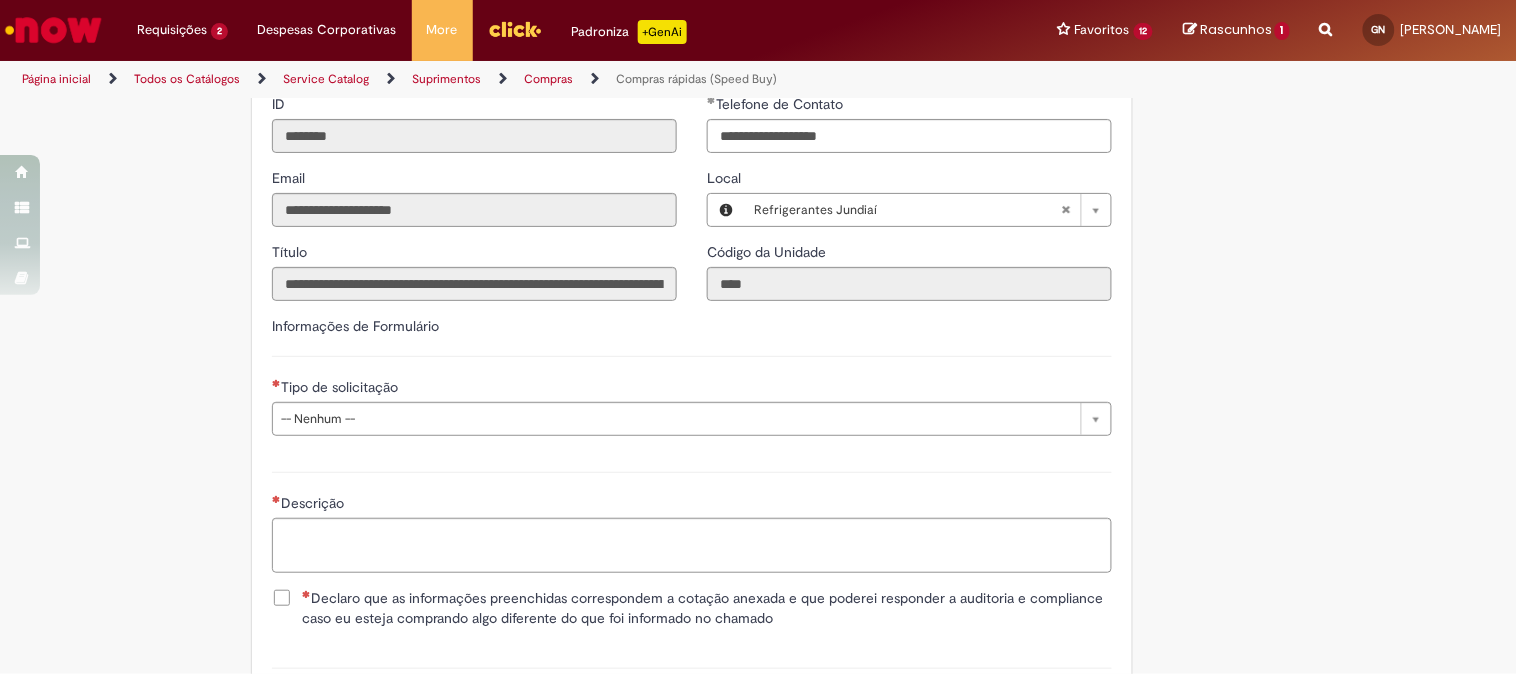 scroll, scrollTop: 2777, scrollLeft: 0, axis: vertical 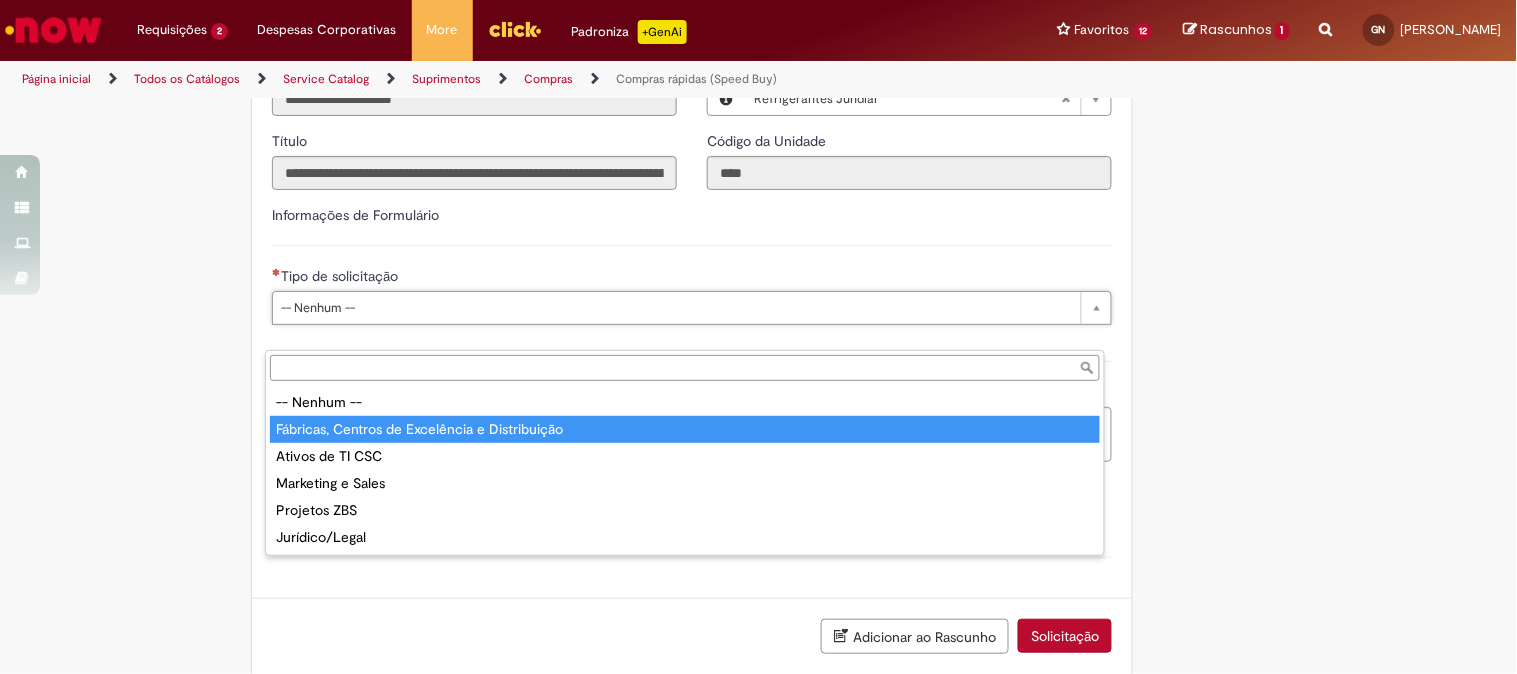 type on "**********" 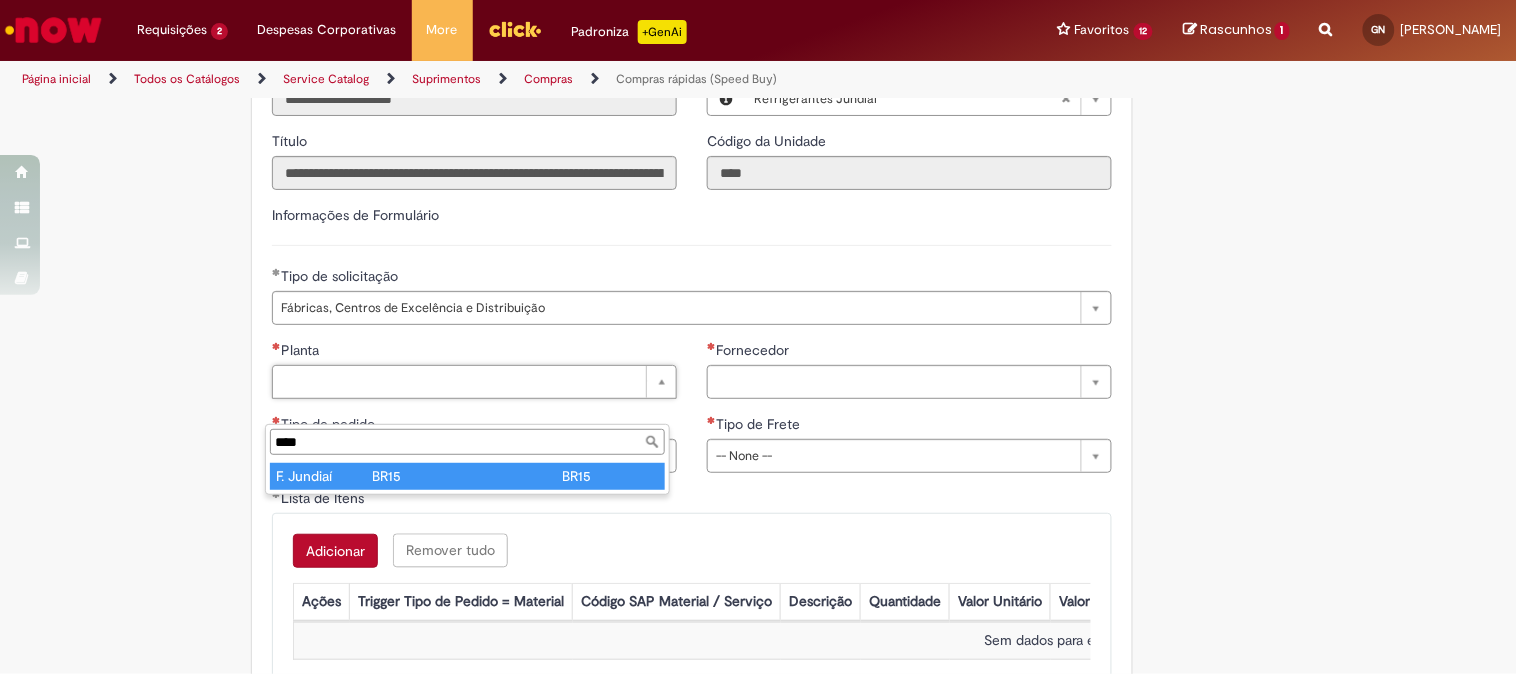 type on "****" 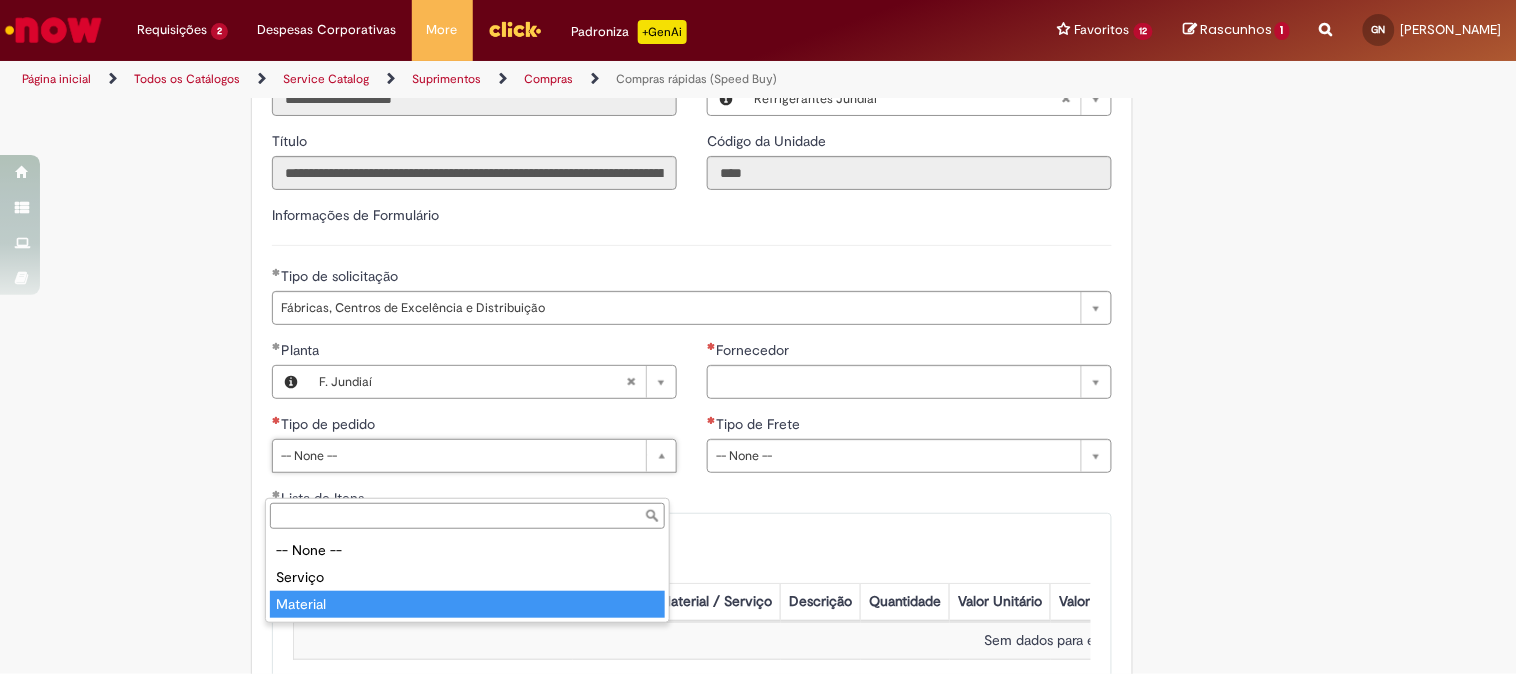 type on "********" 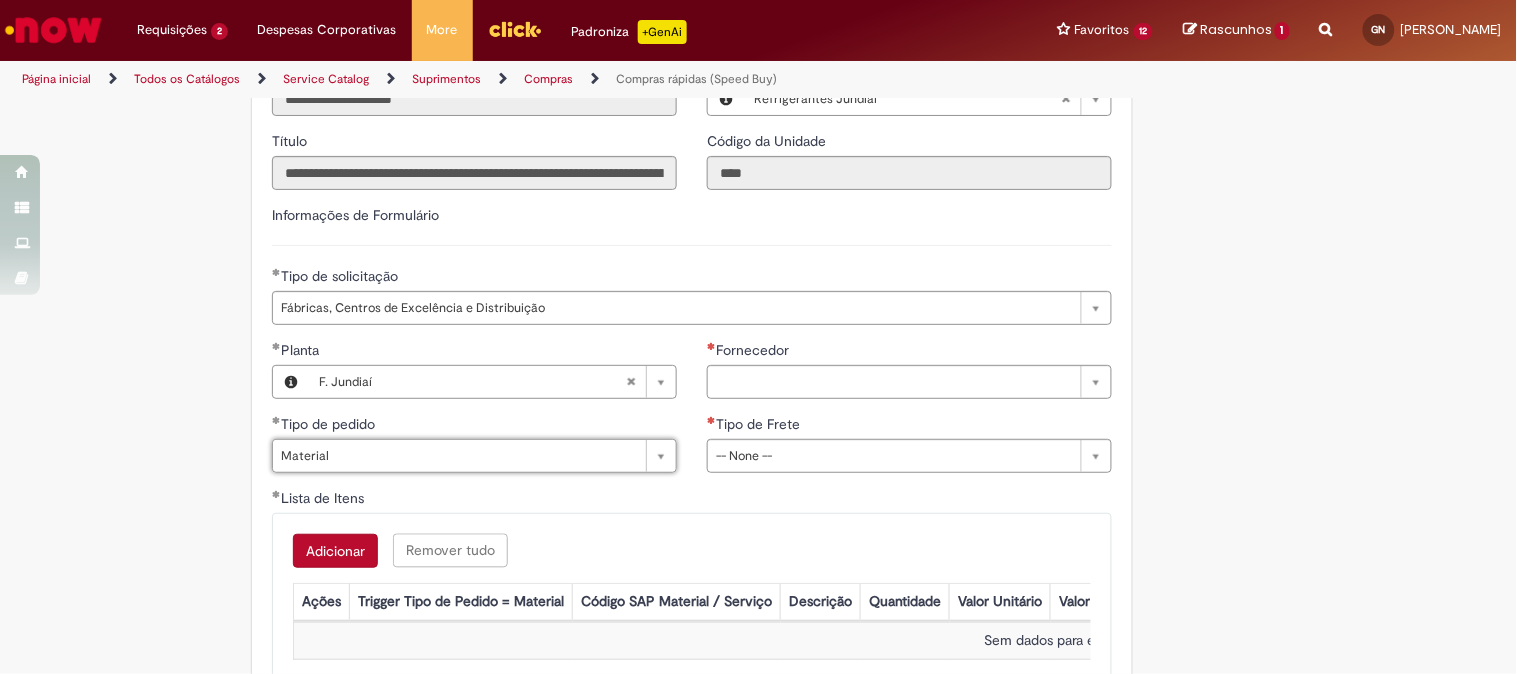 click on "Tipo de pedido" at bounding box center [474, 426] 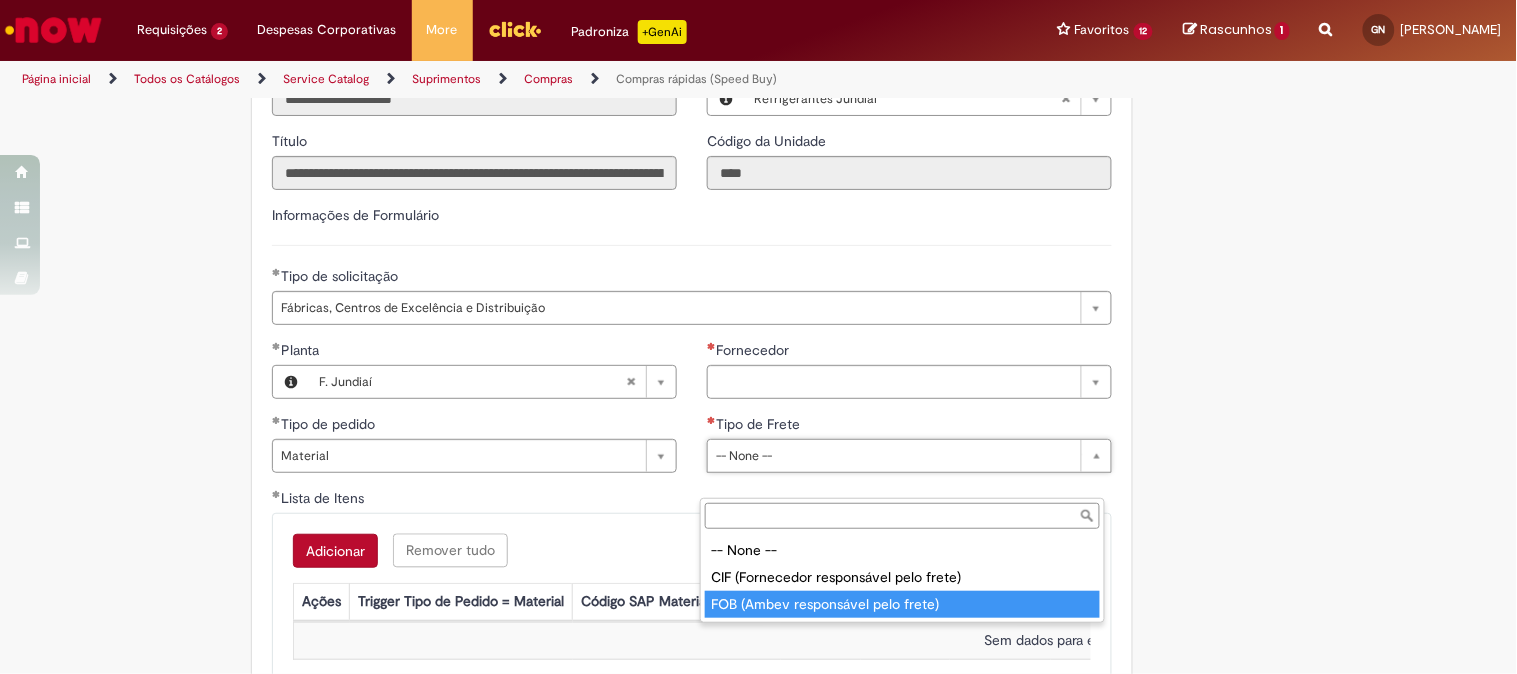 type on "**********" 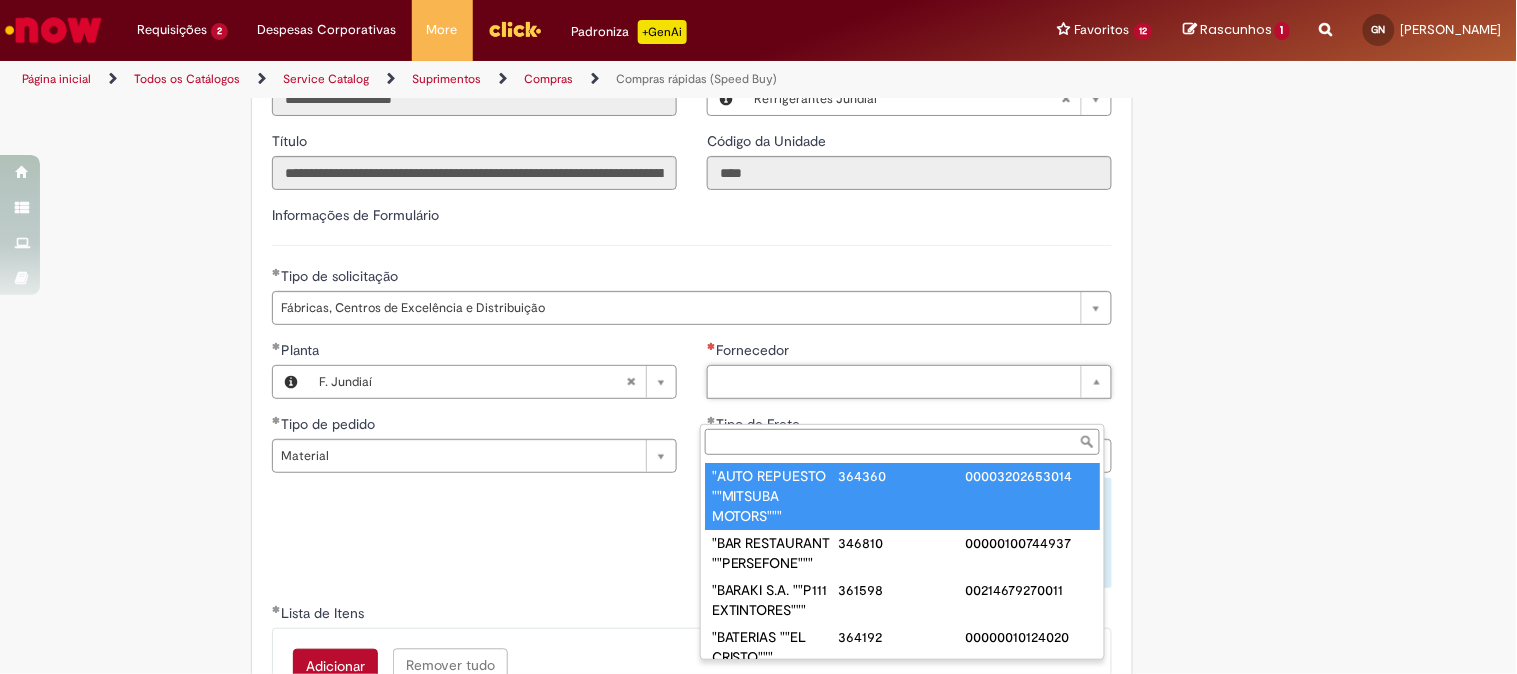 paste on "**********" 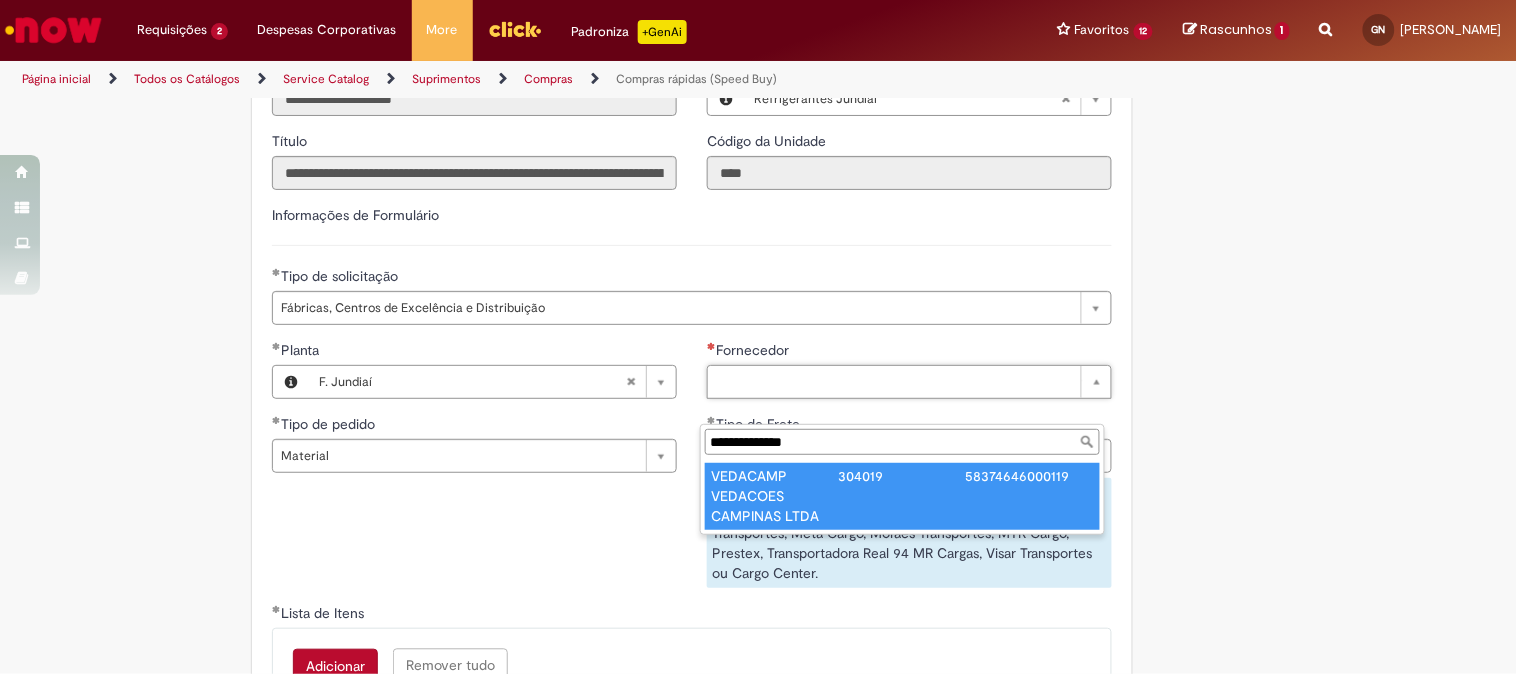 type on "**********" 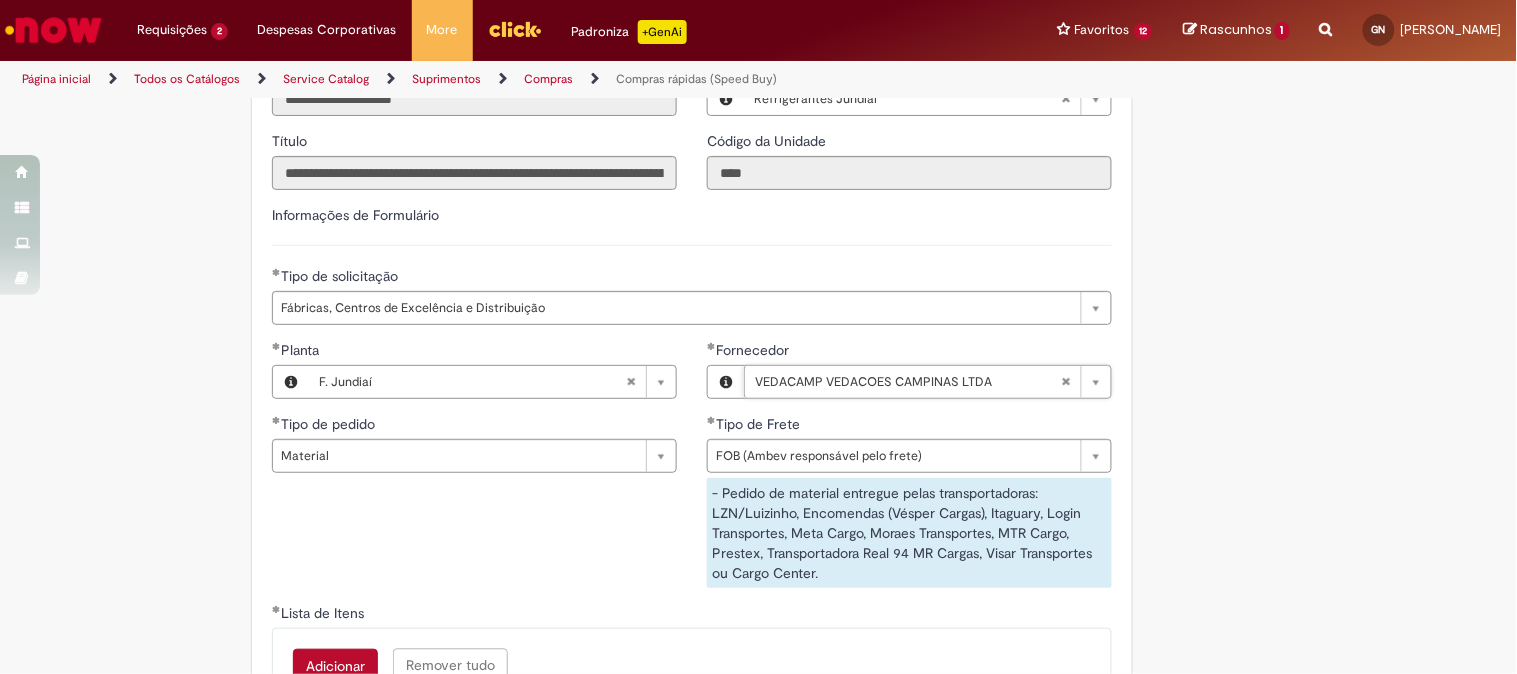 click on "**********" at bounding box center (692, 471) 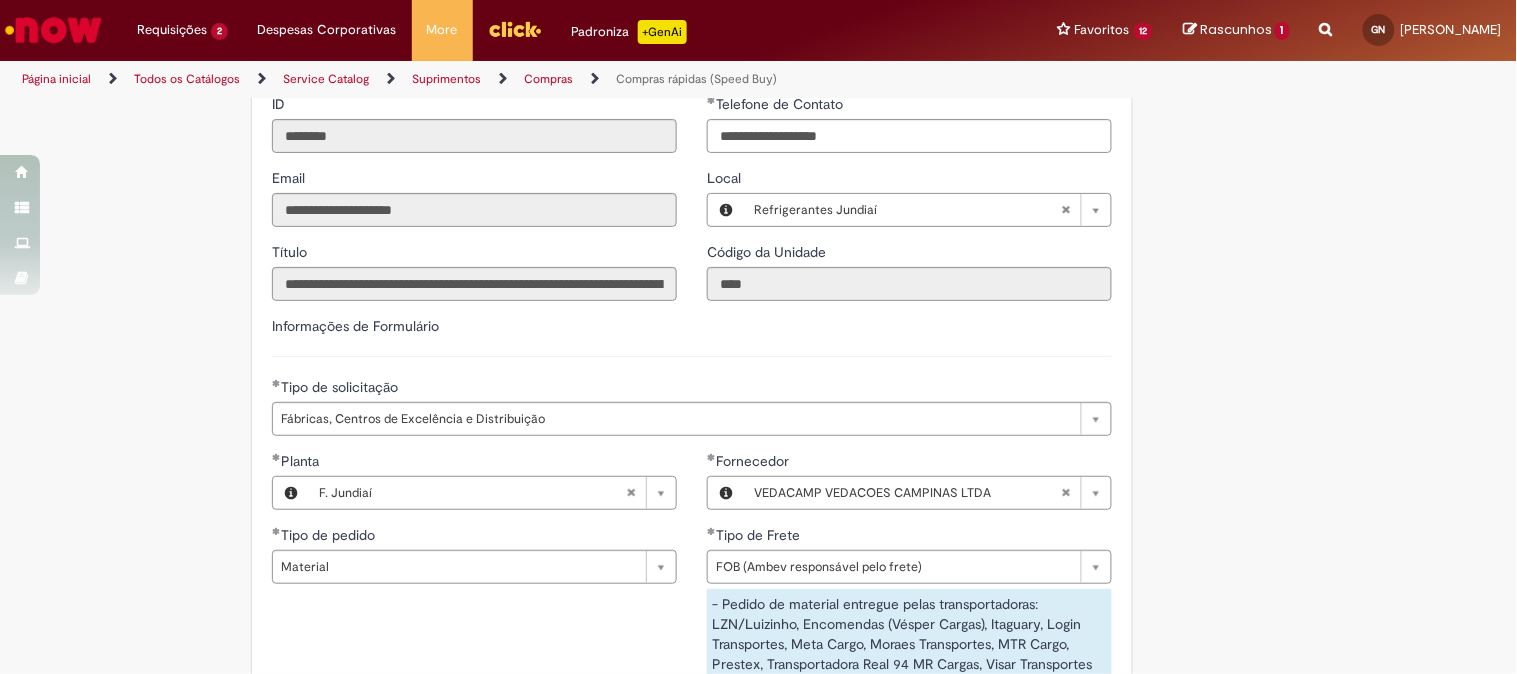 scroll, scrollTop: 2888, scrollLeft: 0, axis: vertical 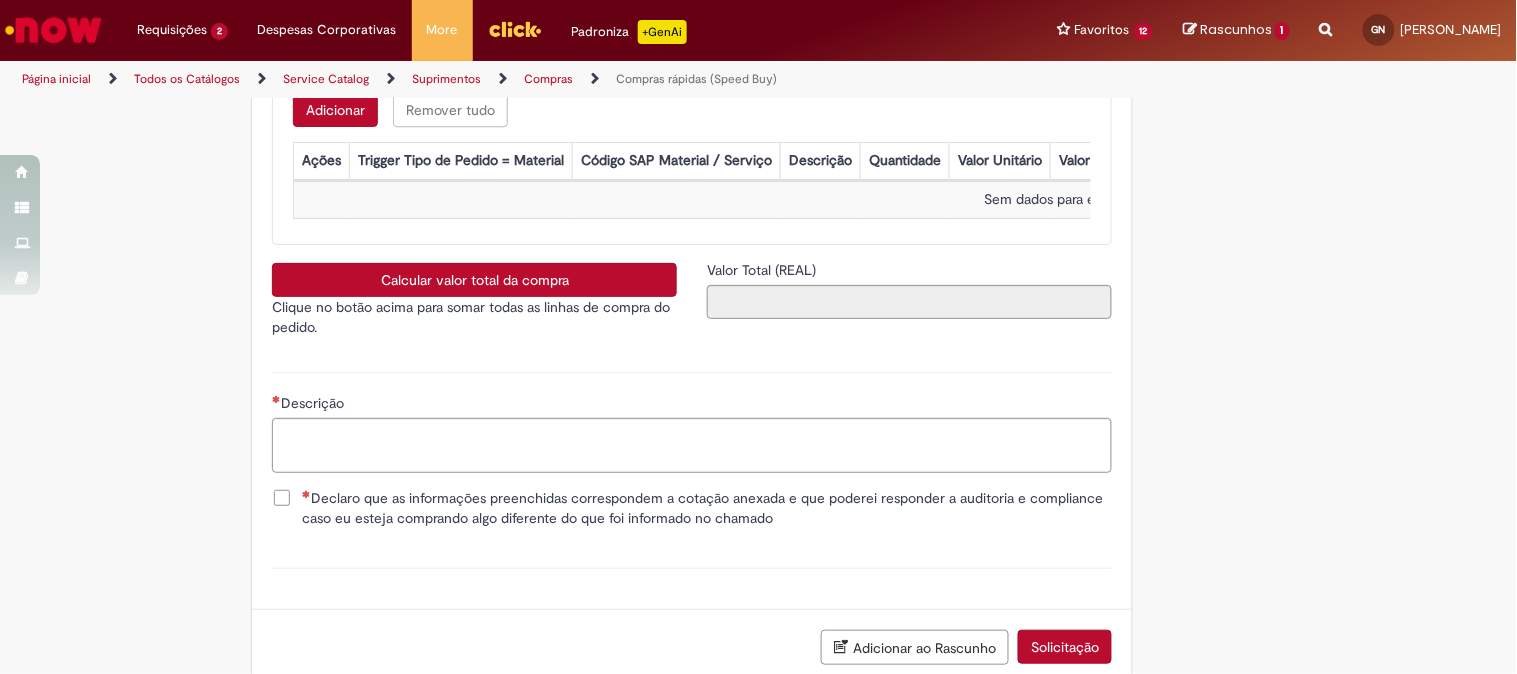 click on "Adicionar" at bounding box center (335, 110) 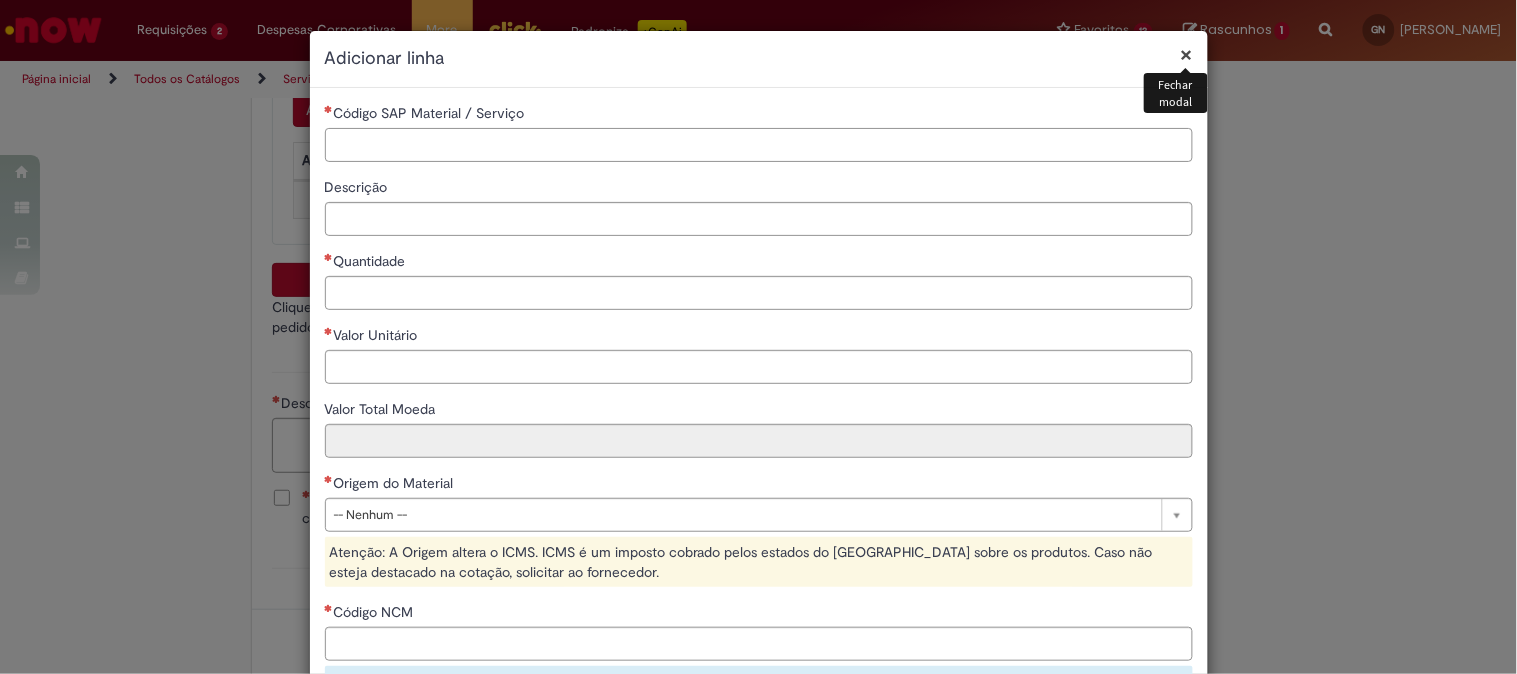 click on "Código SAP Material / Serviço" at bounding box center (759, 145) 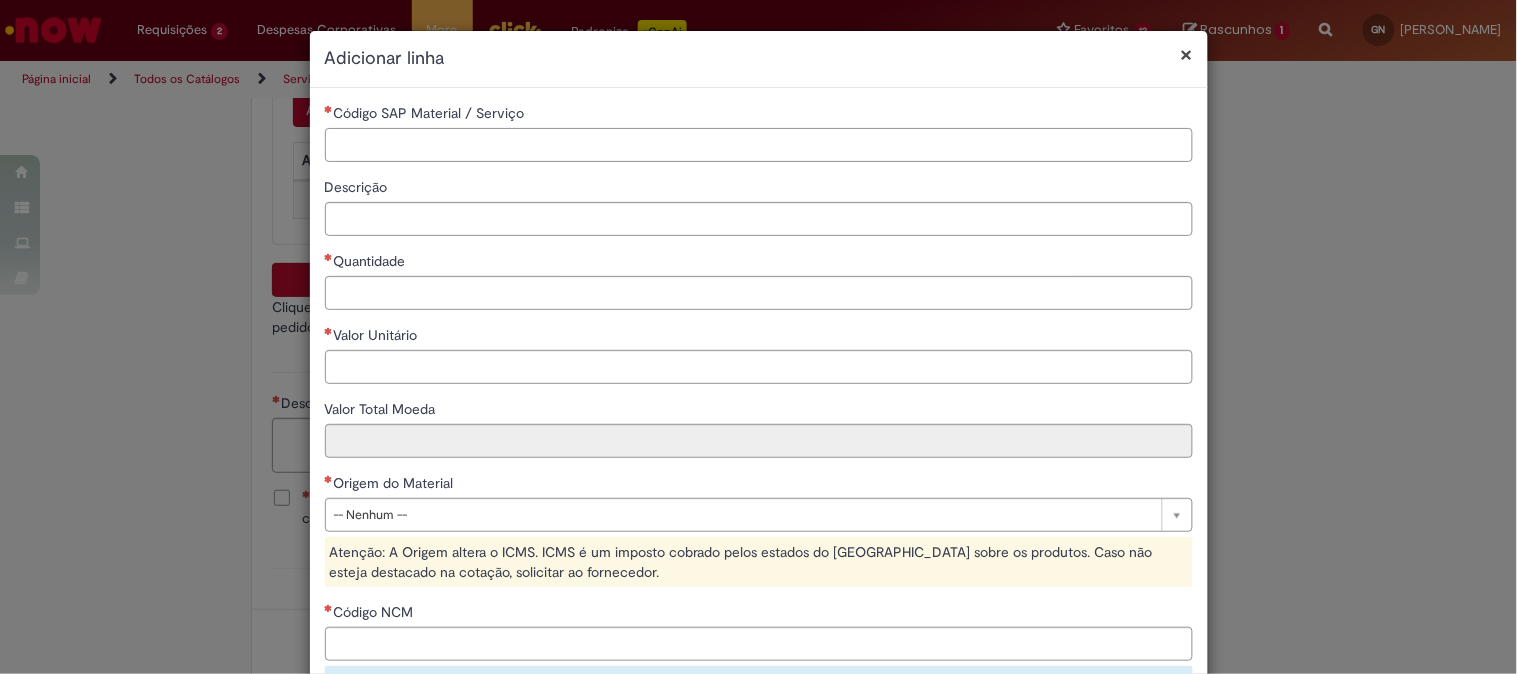 paste on "********" 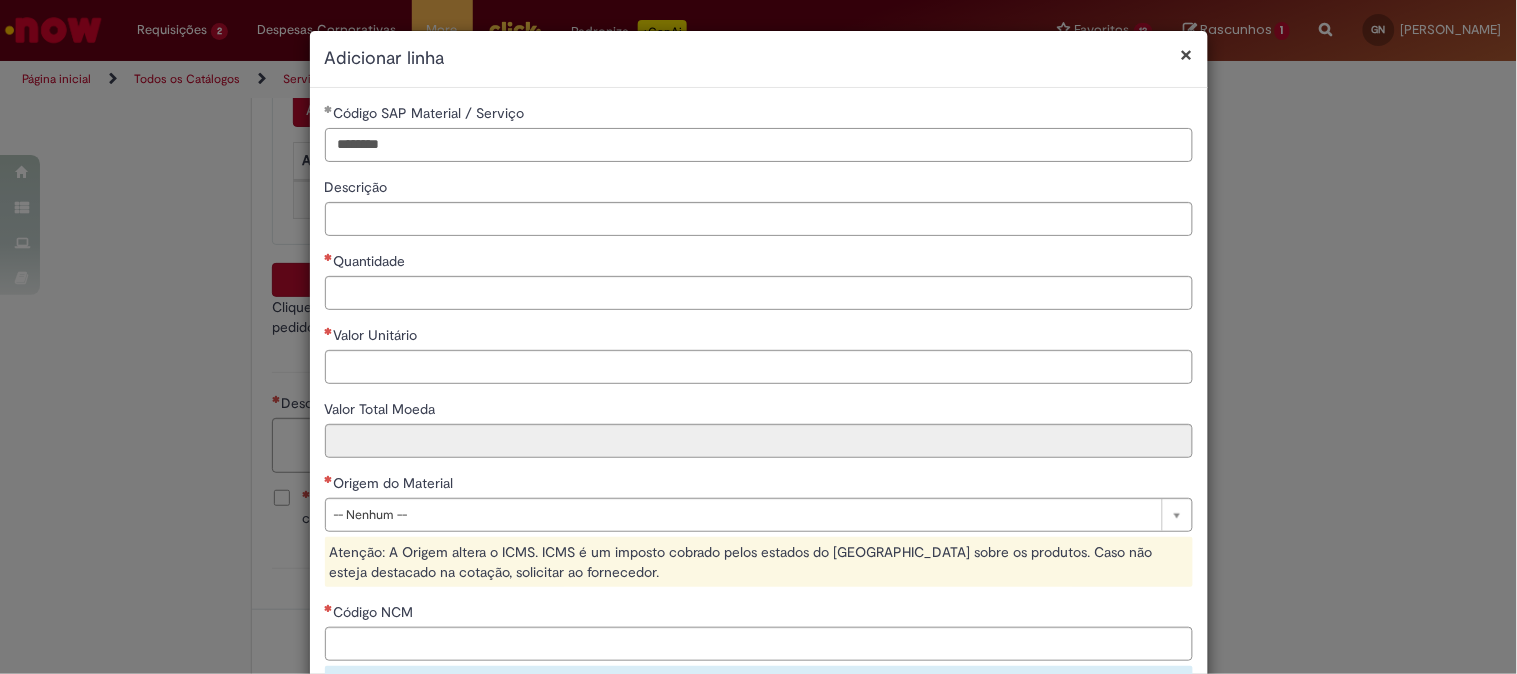 type on "********" 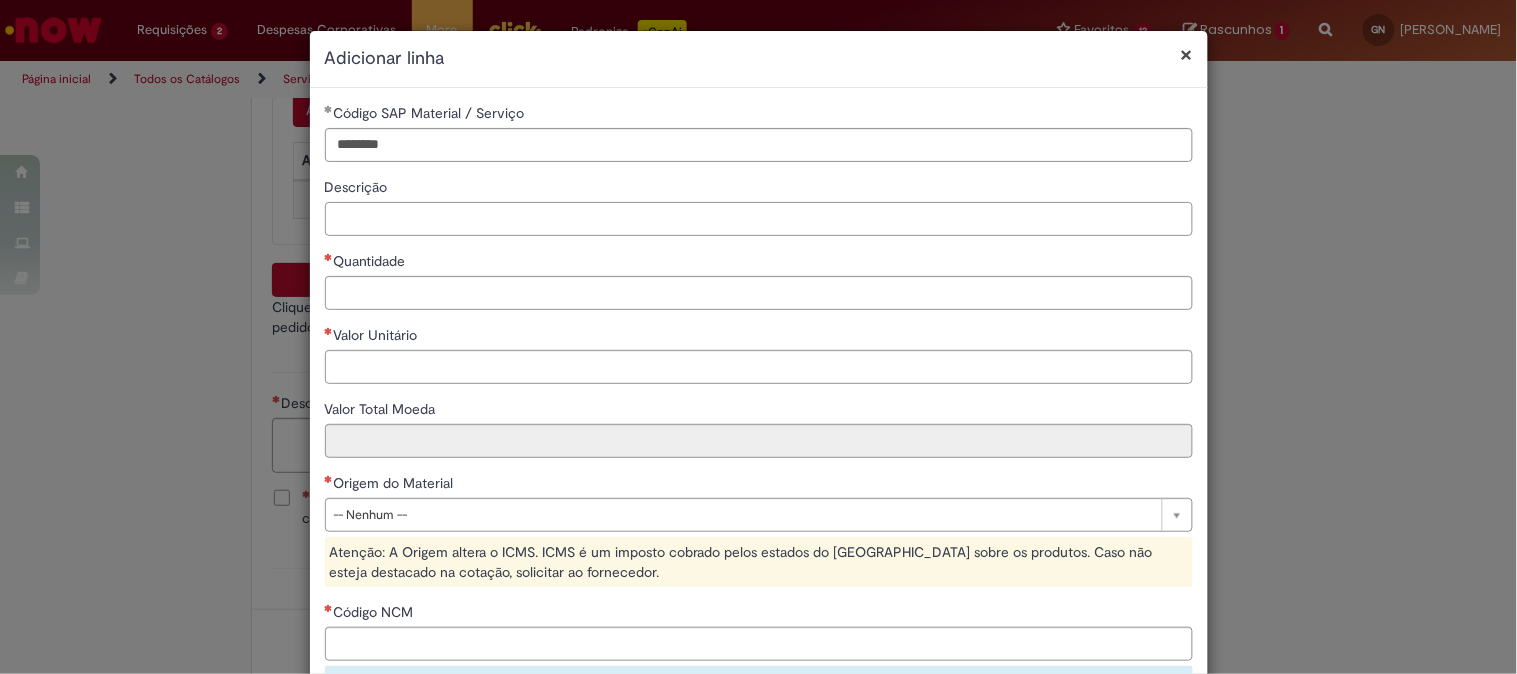 click on "Descrição" at bounding box center (759, 219) 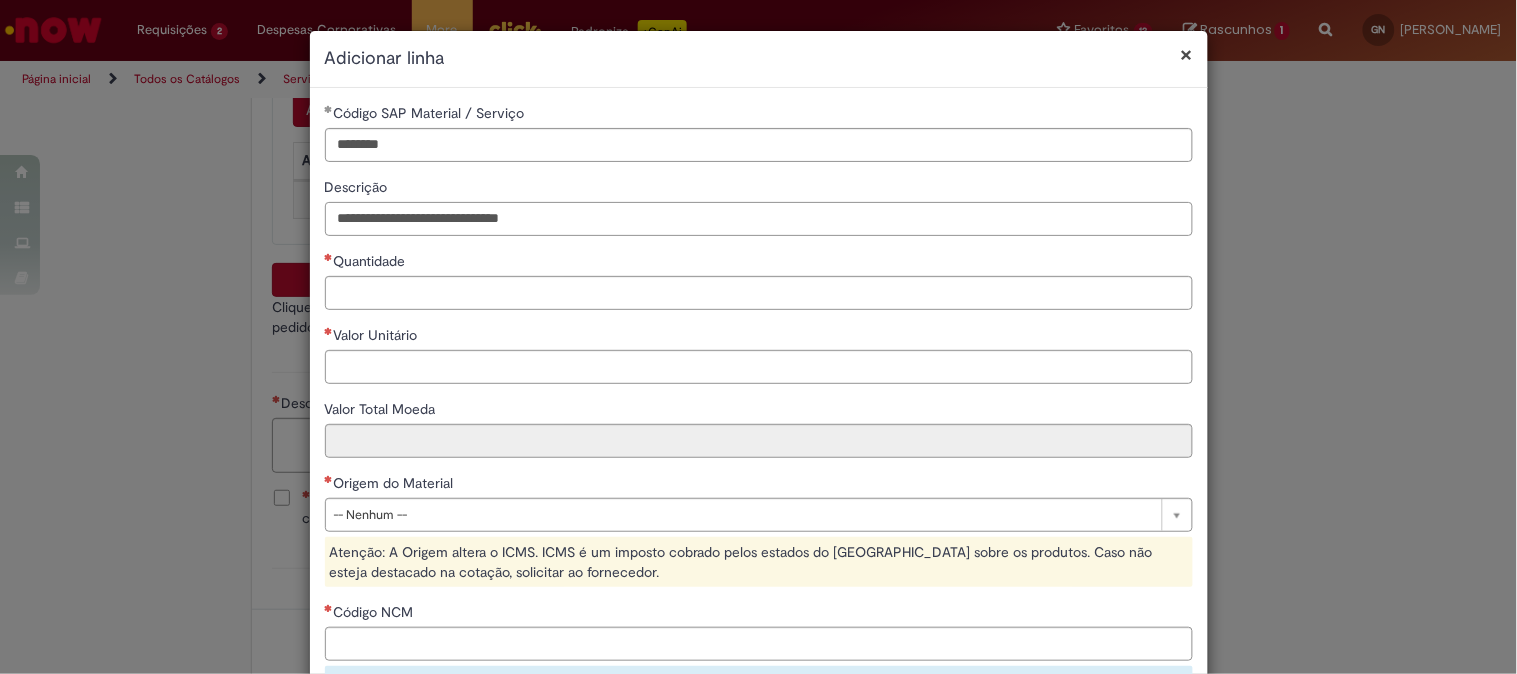 type on "**********" 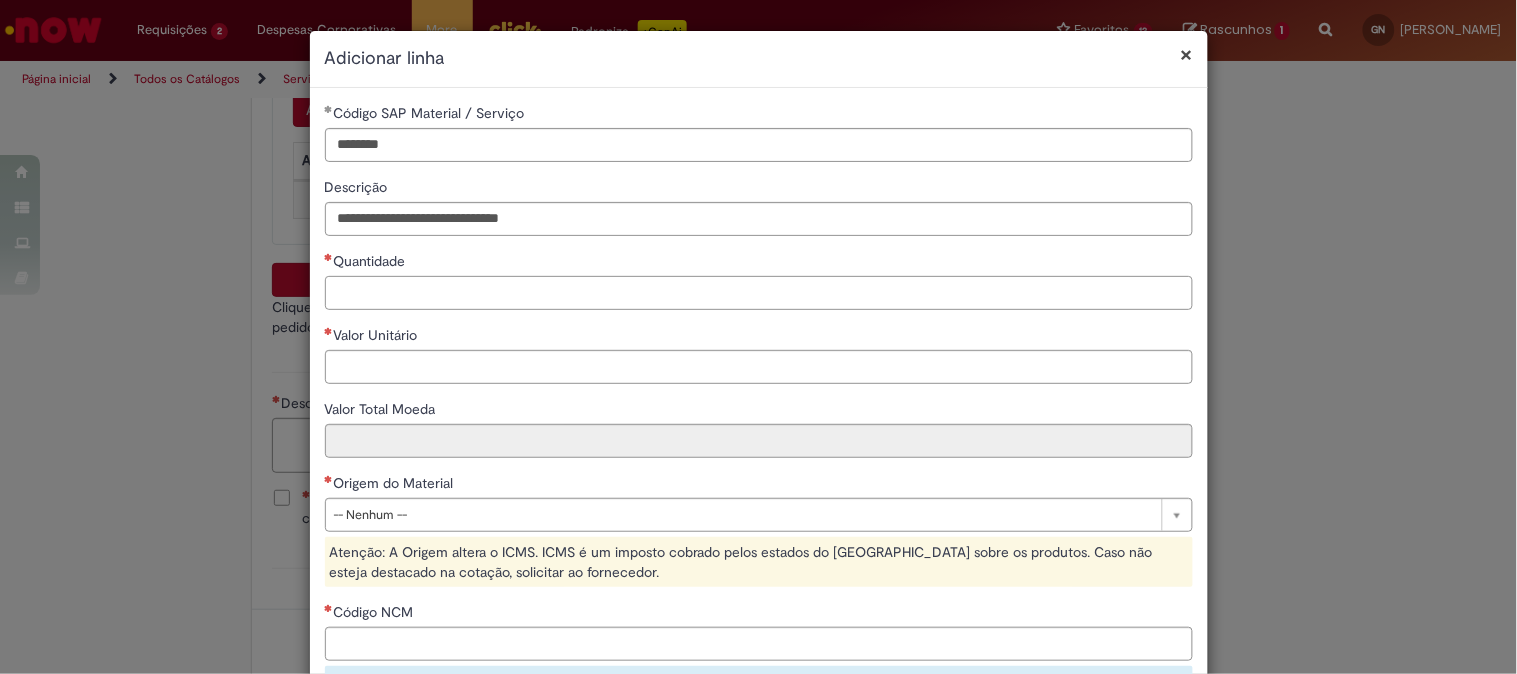 click on "Quantidade" at bounding box center [759, 293] 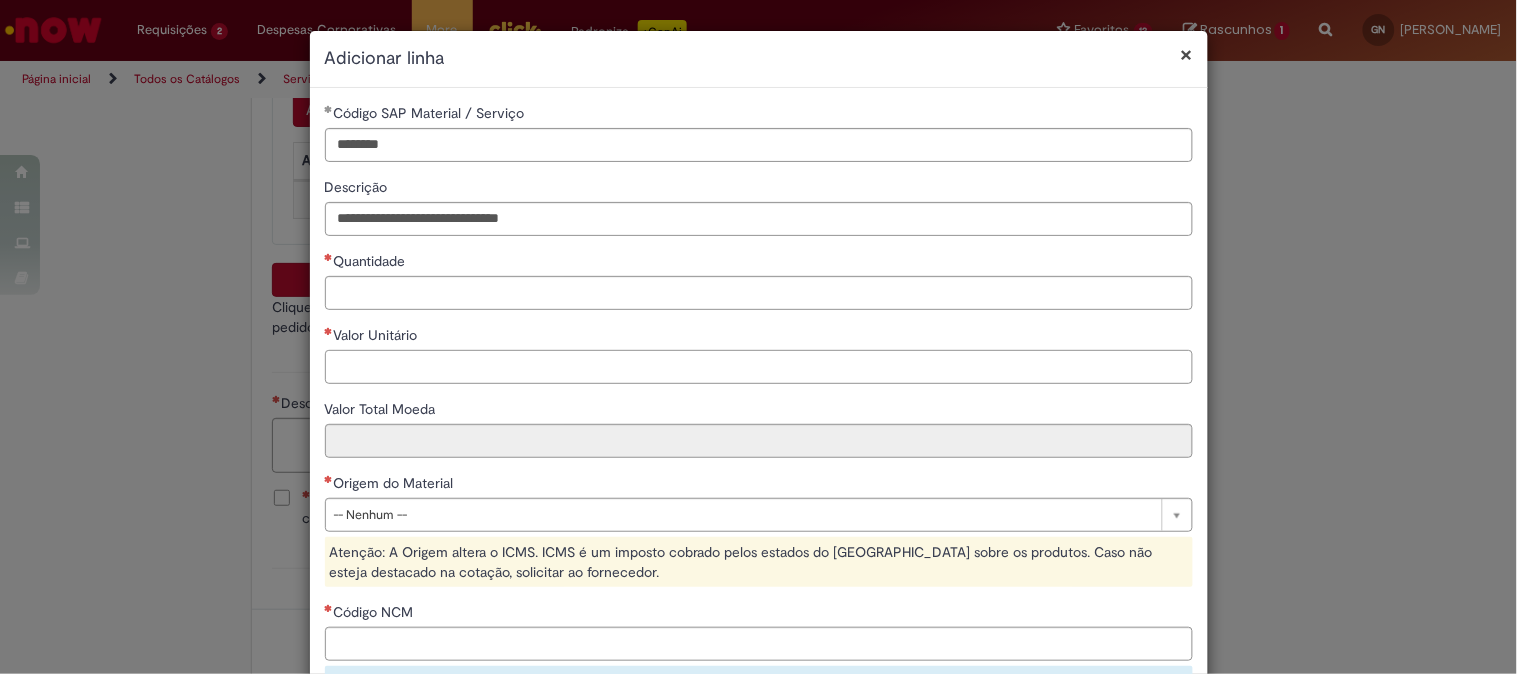 click on "Valor Unitário" at bounding box center (759, 367) 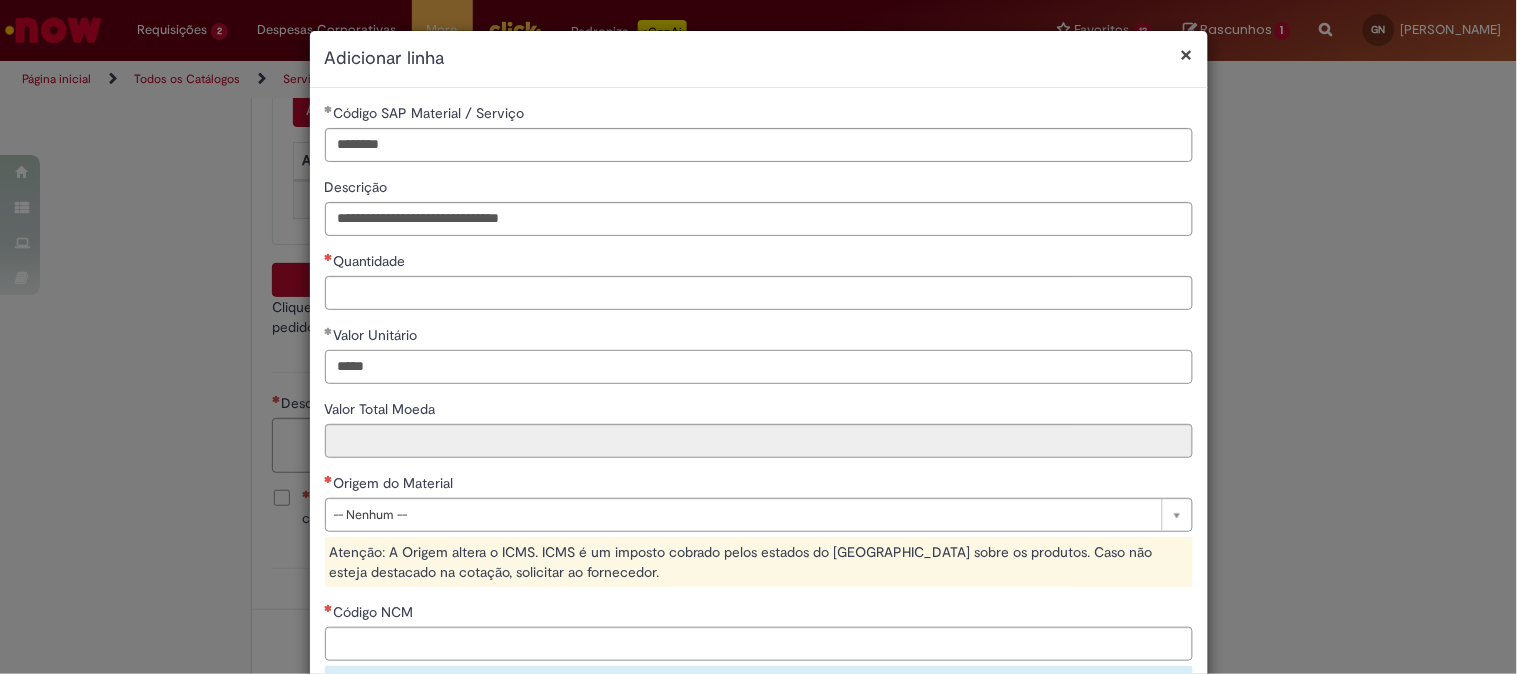 type on "*****" 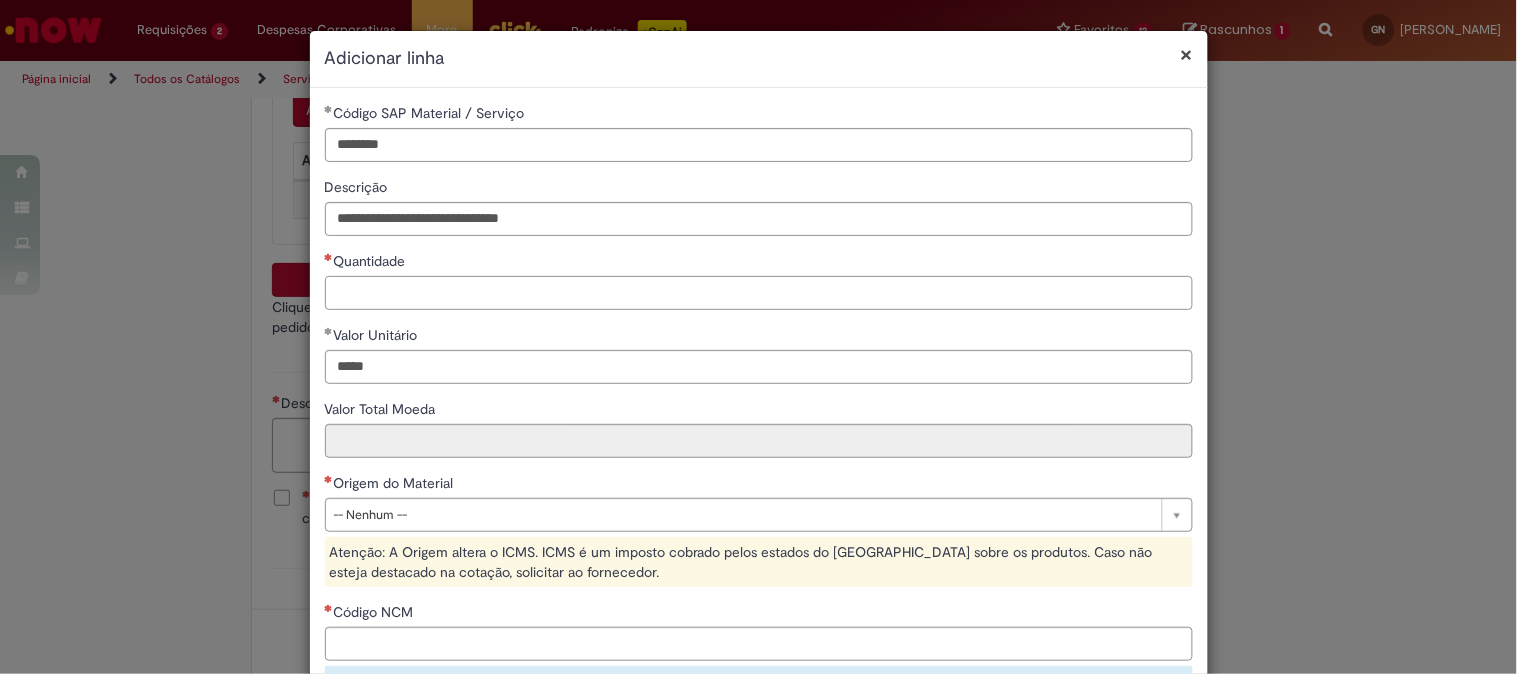type on "***" 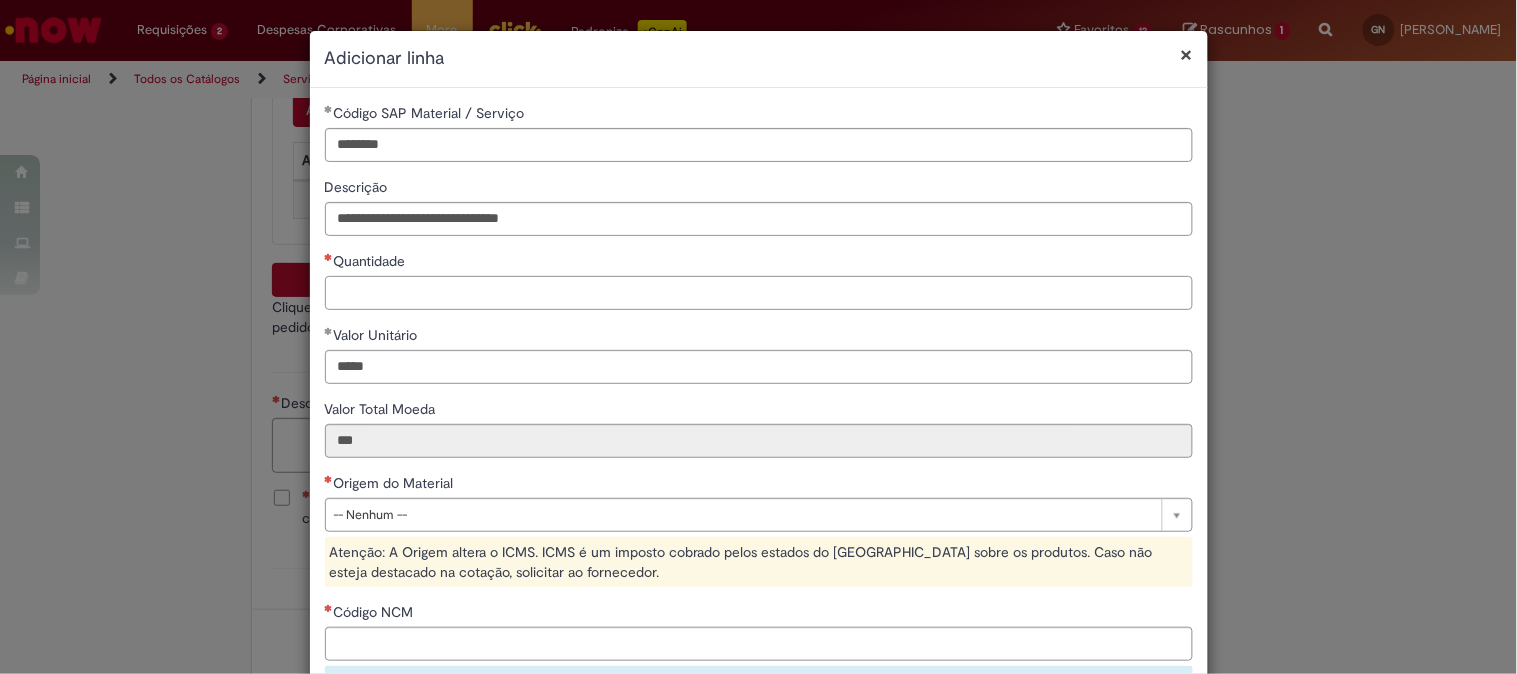 click on "Quantidade" at bounding box center [759, 293] 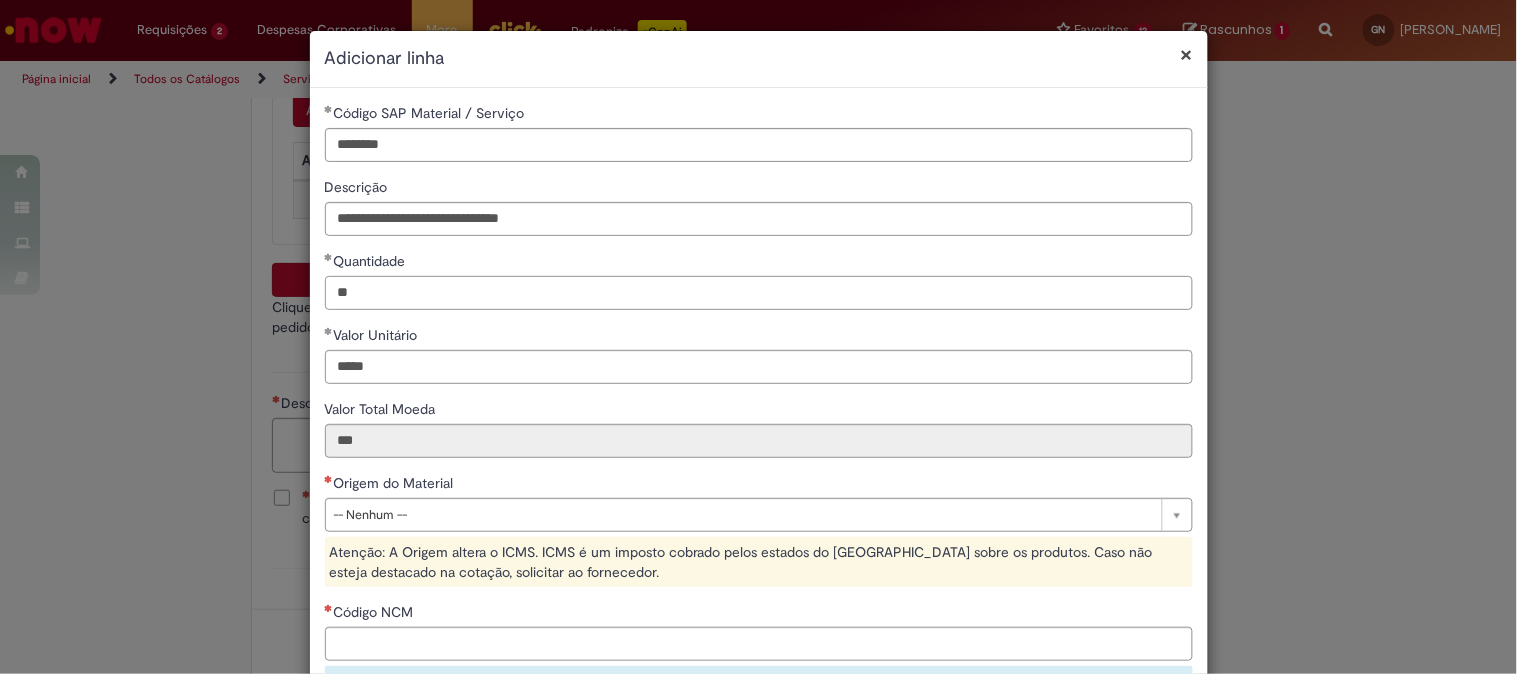 type on "**" 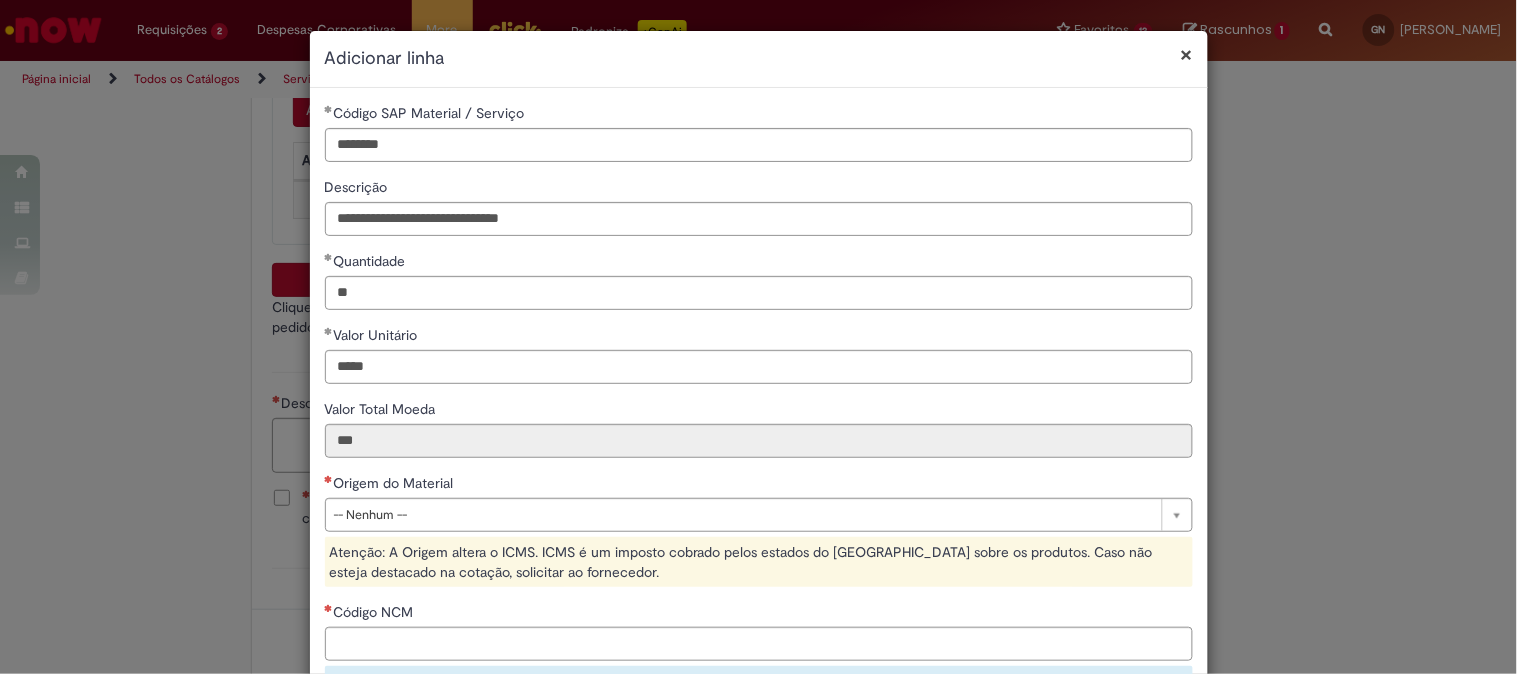 type on "********" 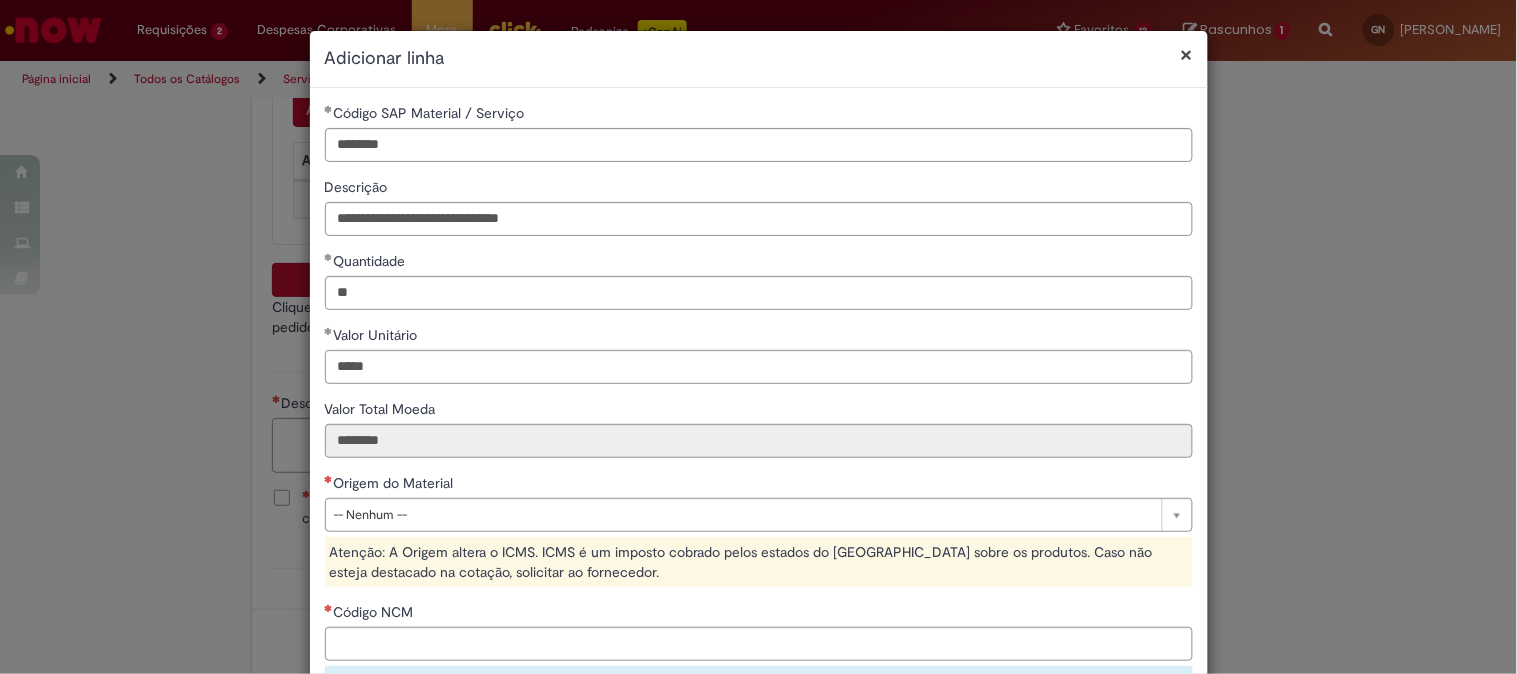 click on "Valor Unitário" at bounding box center (759, 337) 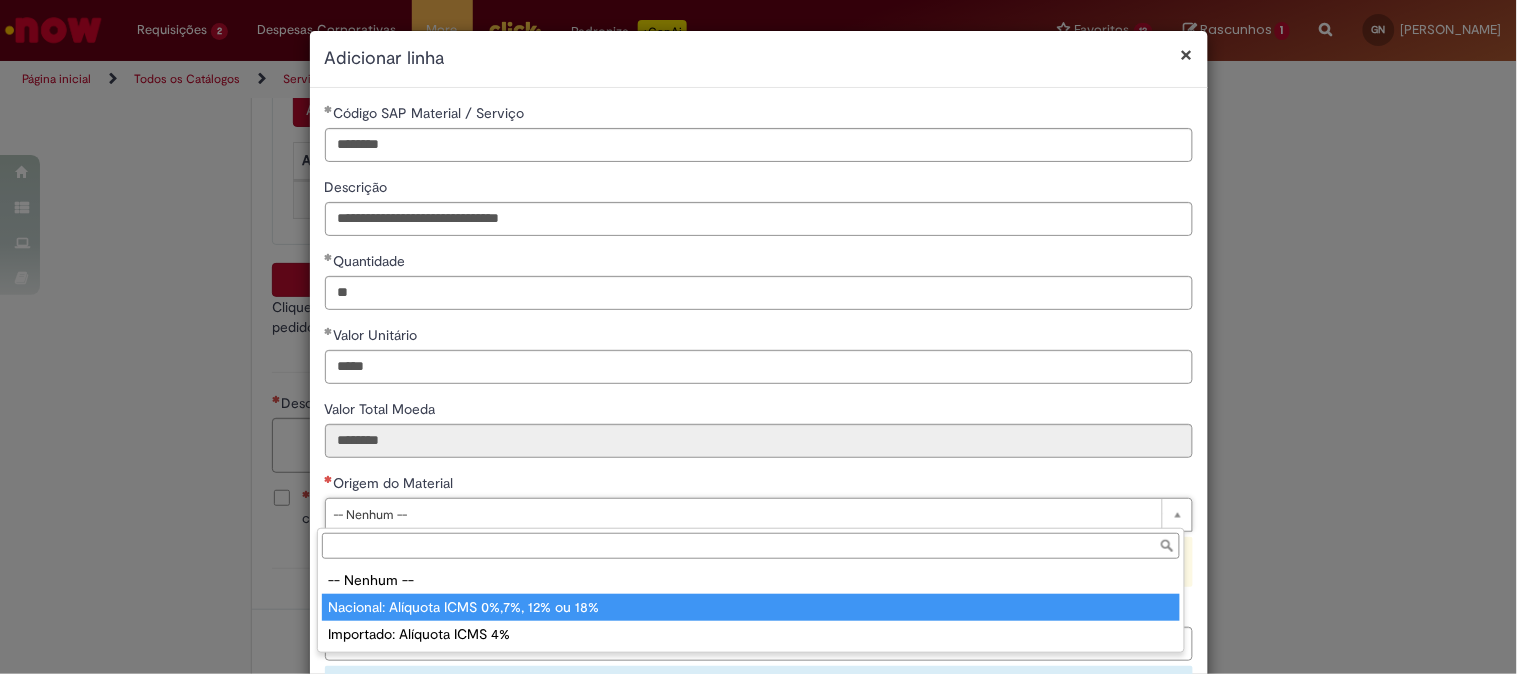 type on "**********" 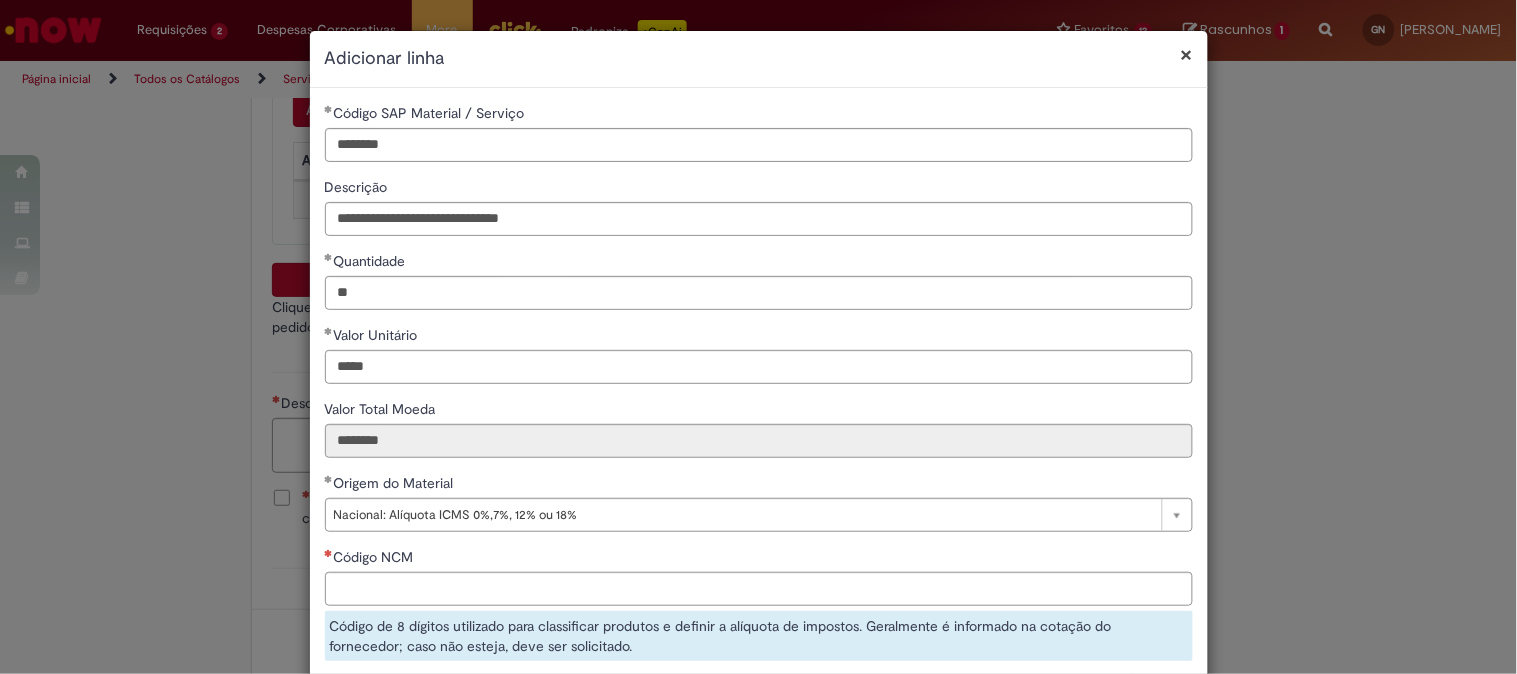 click on "**********" at bounding box center [759, 463] 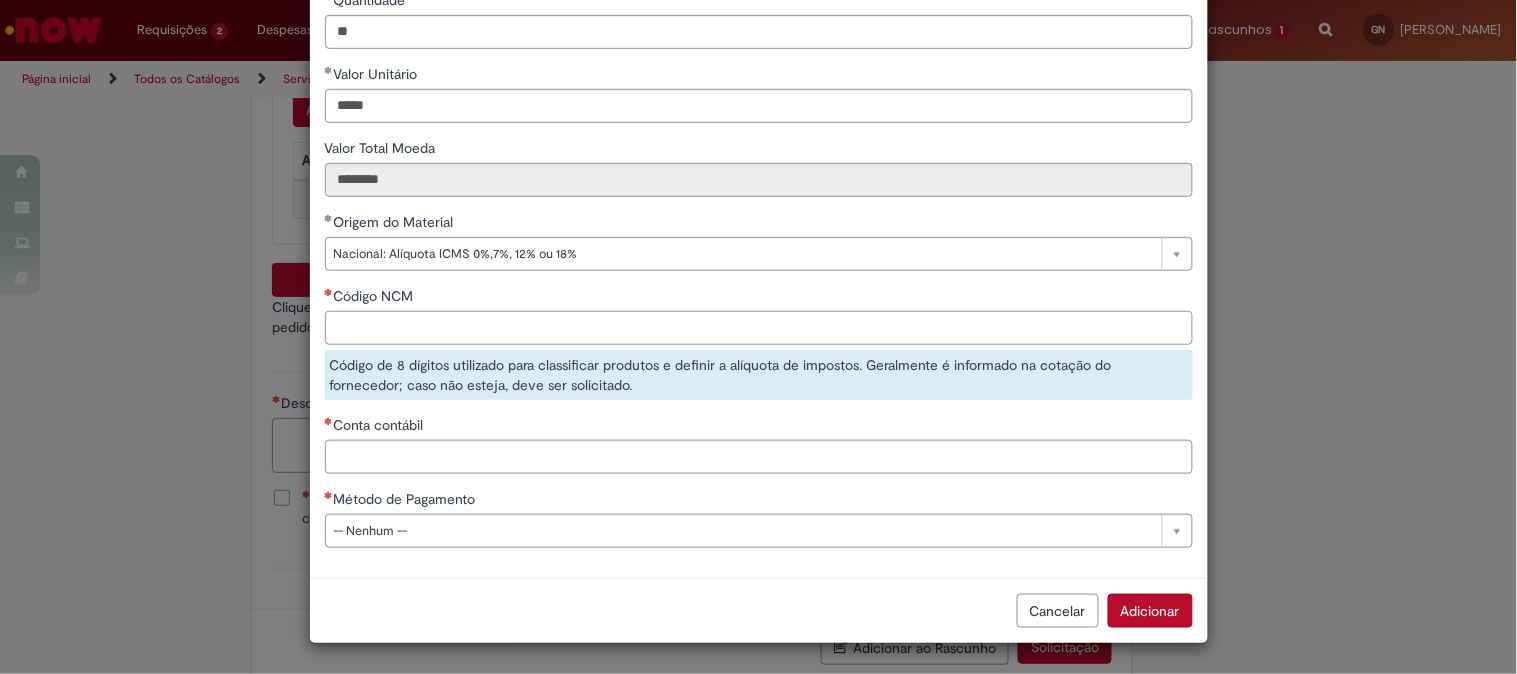 click on "Código NCM" at bounding box center [759, 328] 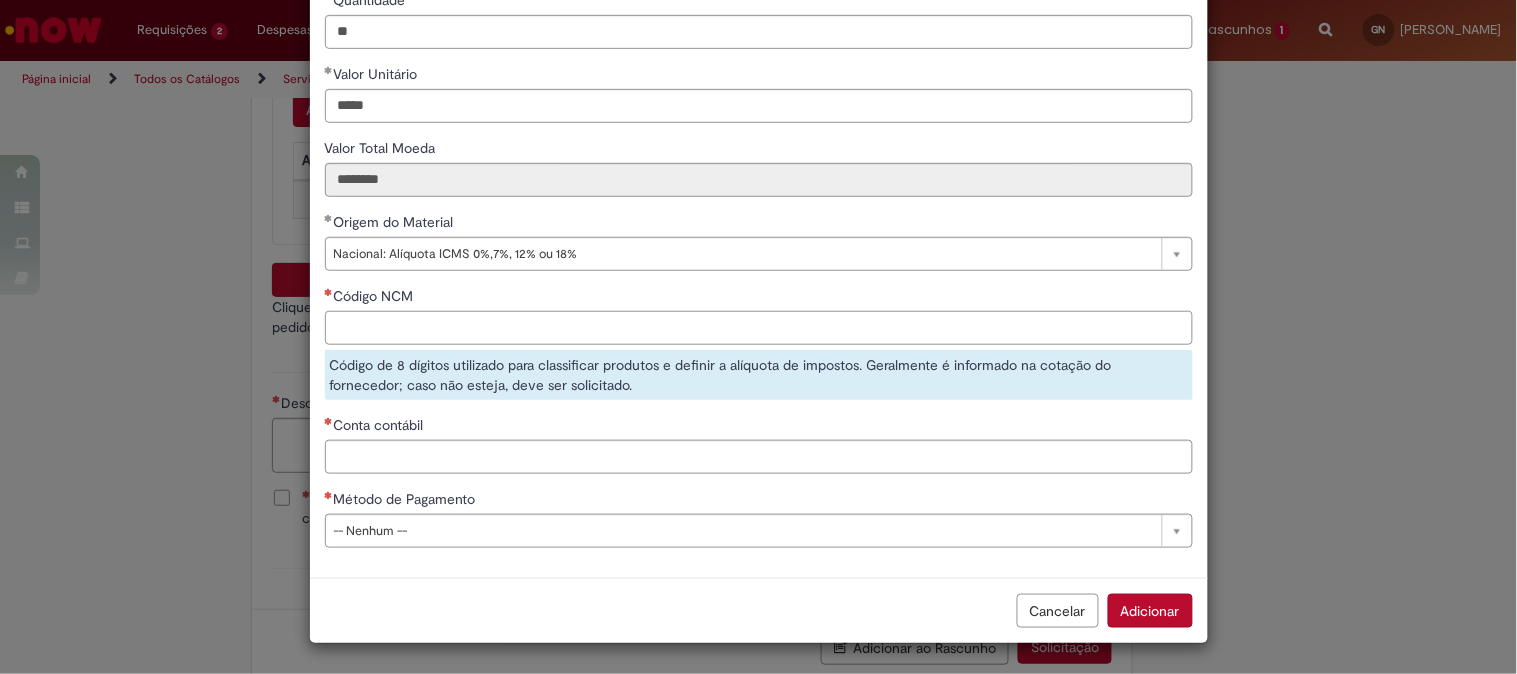 paste on "********" 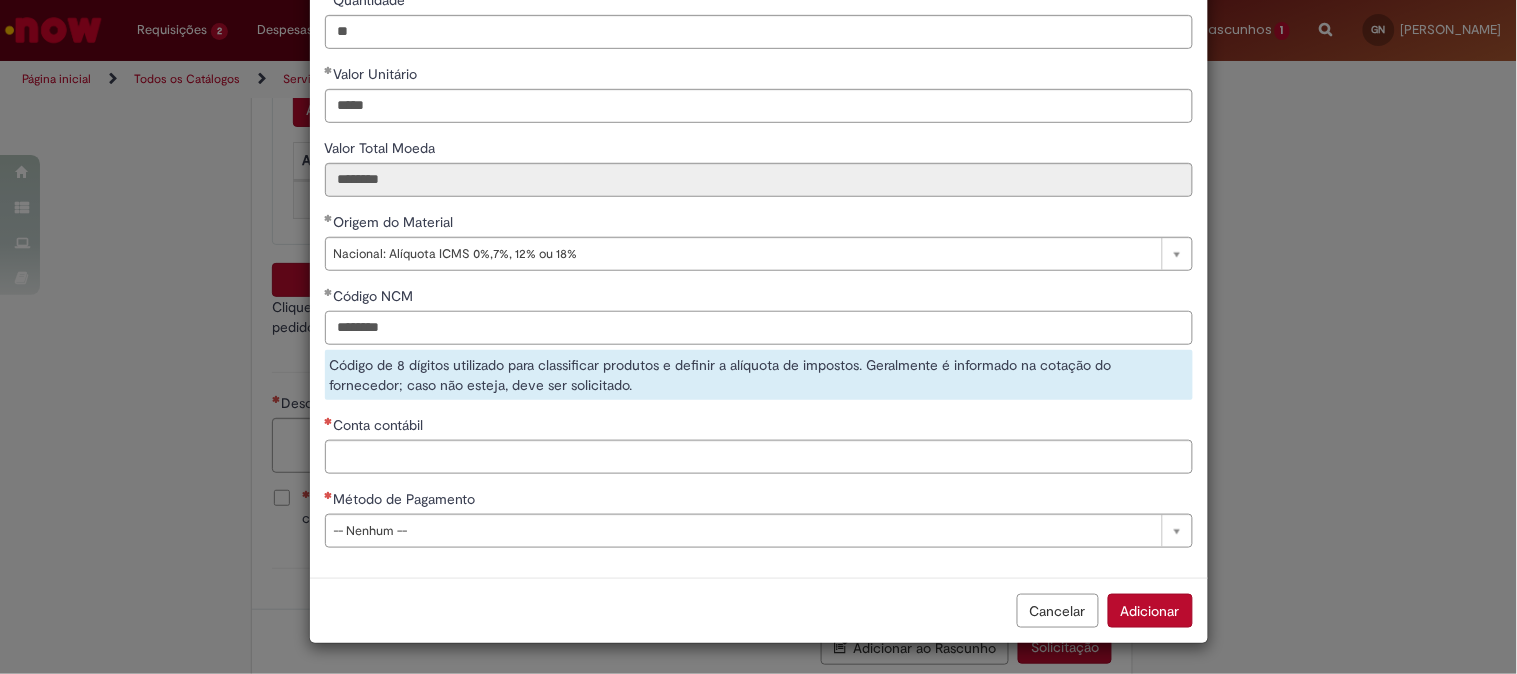 type on "********" 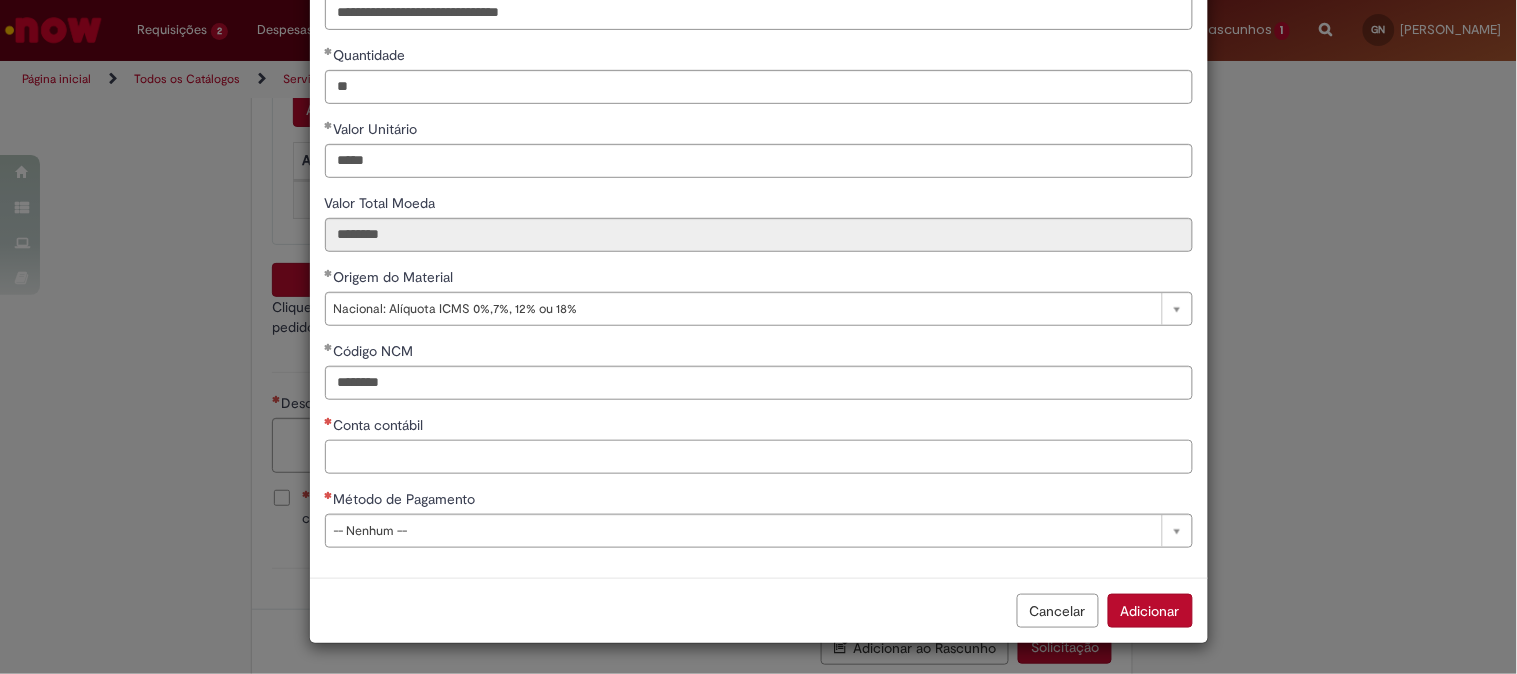 click on "Conta contábil" at bounding box center [759, 457] 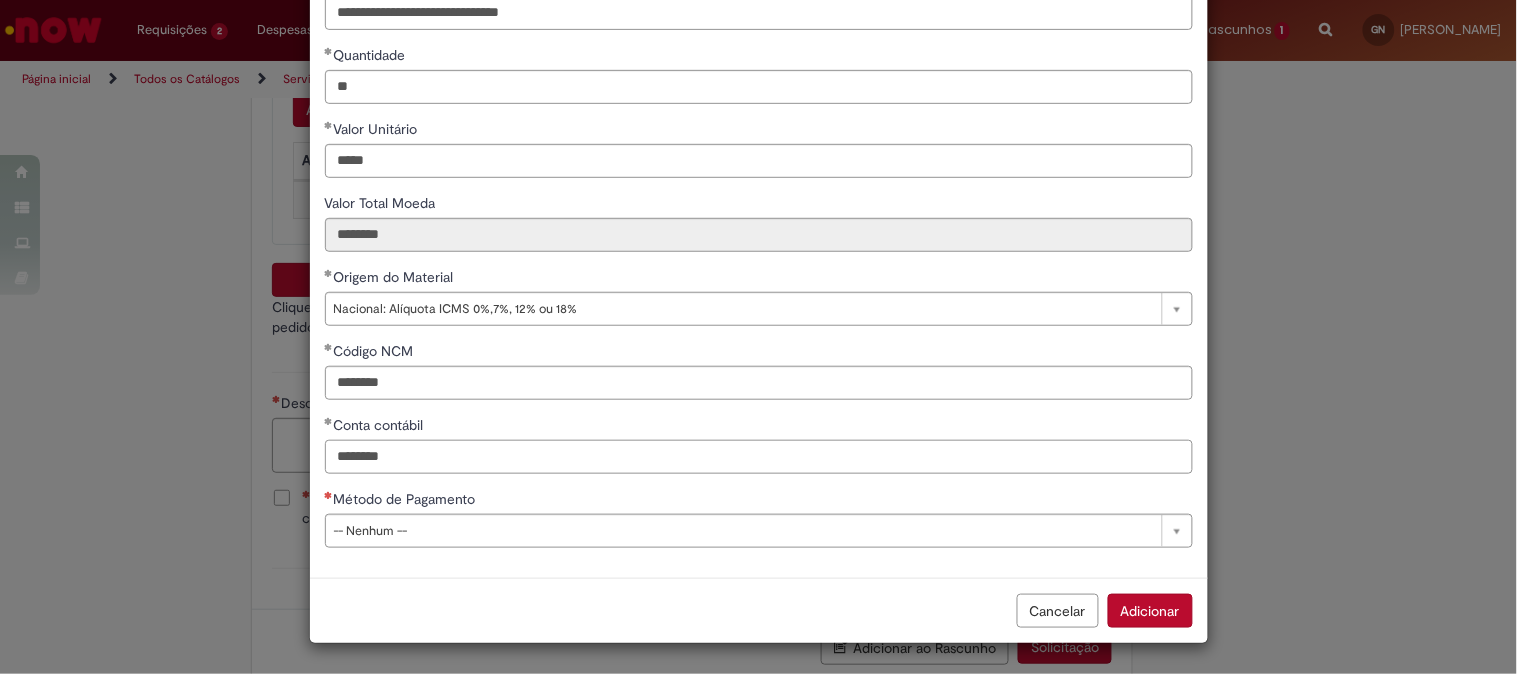 type on "********" 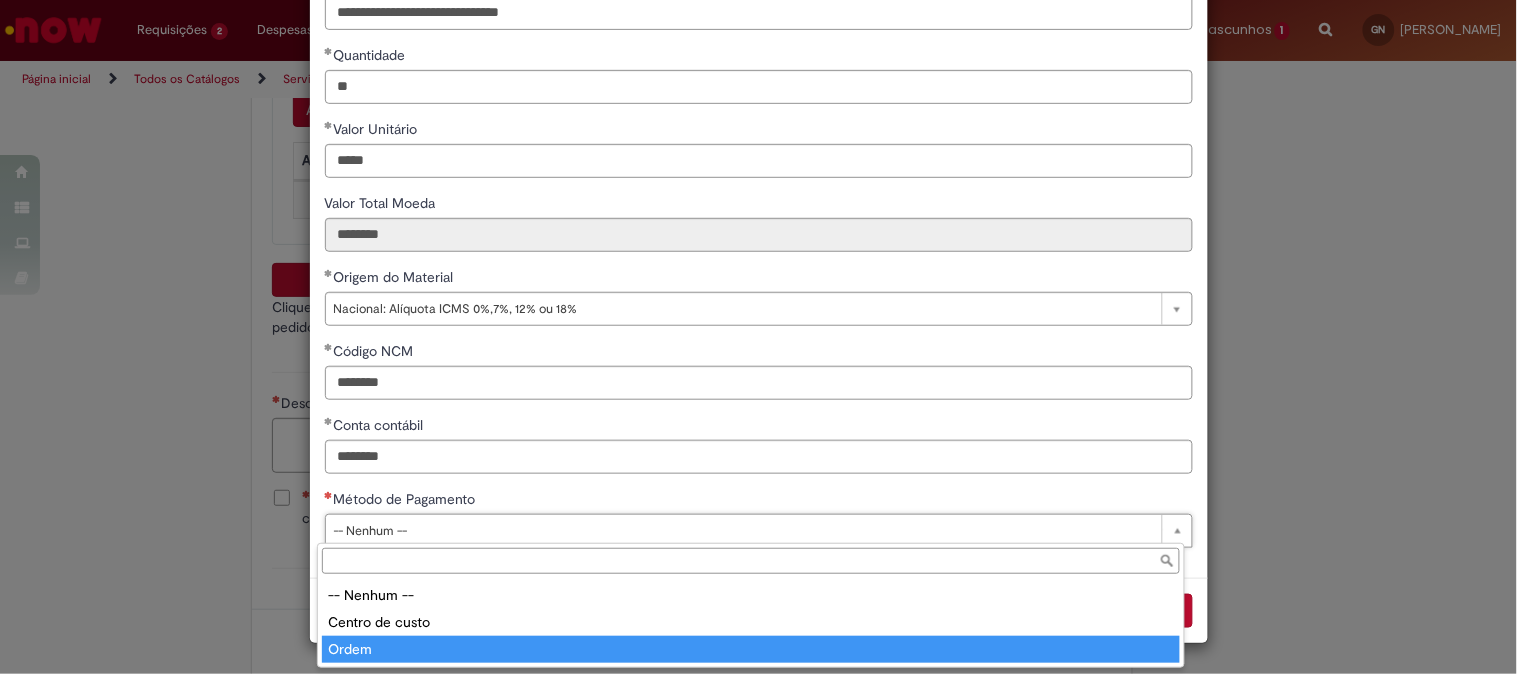 type on "*****" 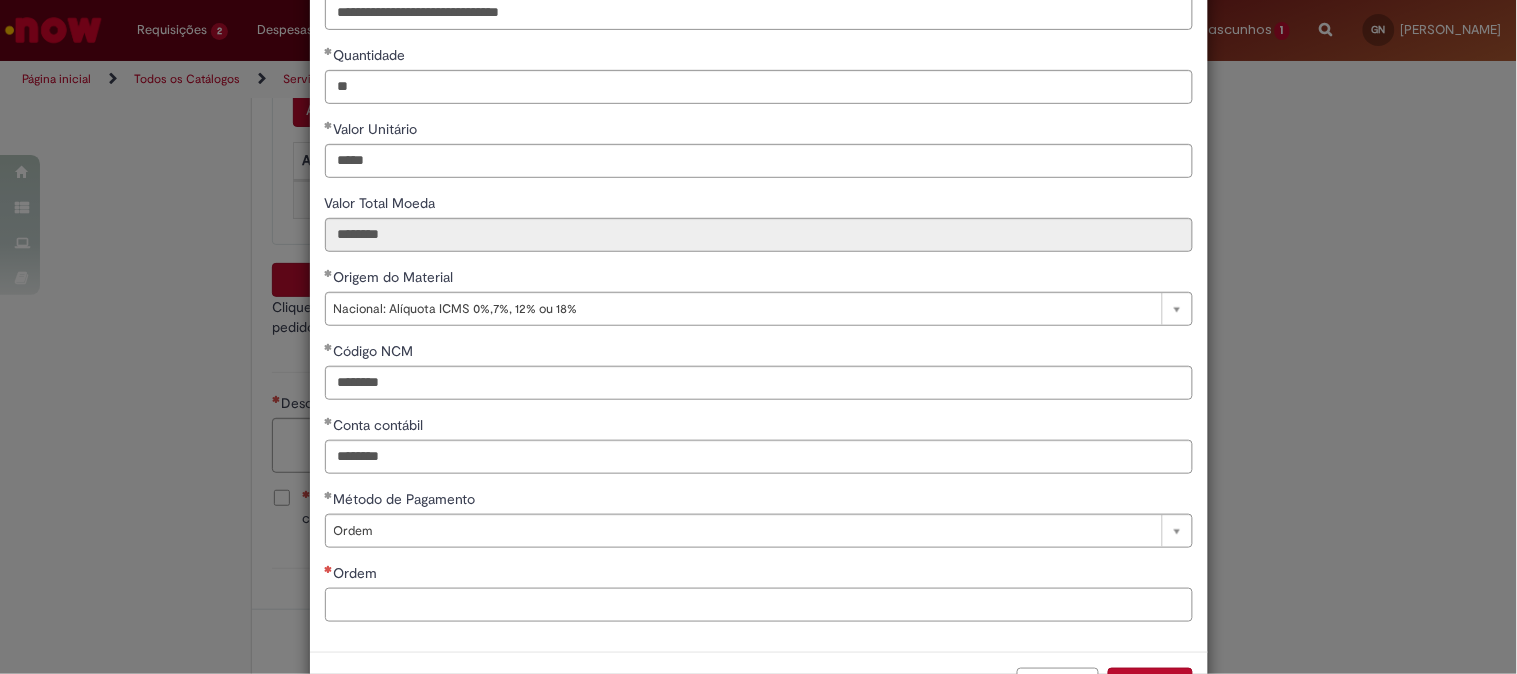 click on "Ordem" at bounding box center [759, 605] 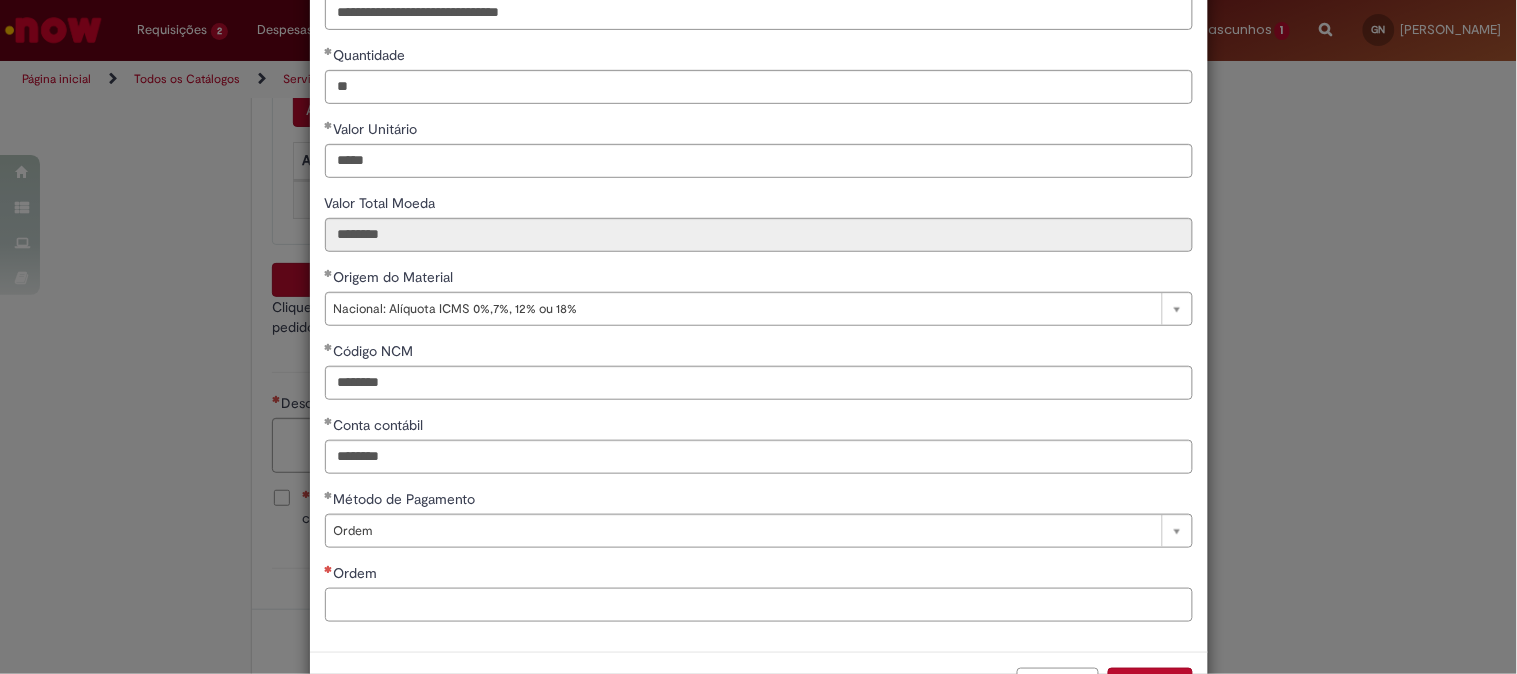 paste on "**********" 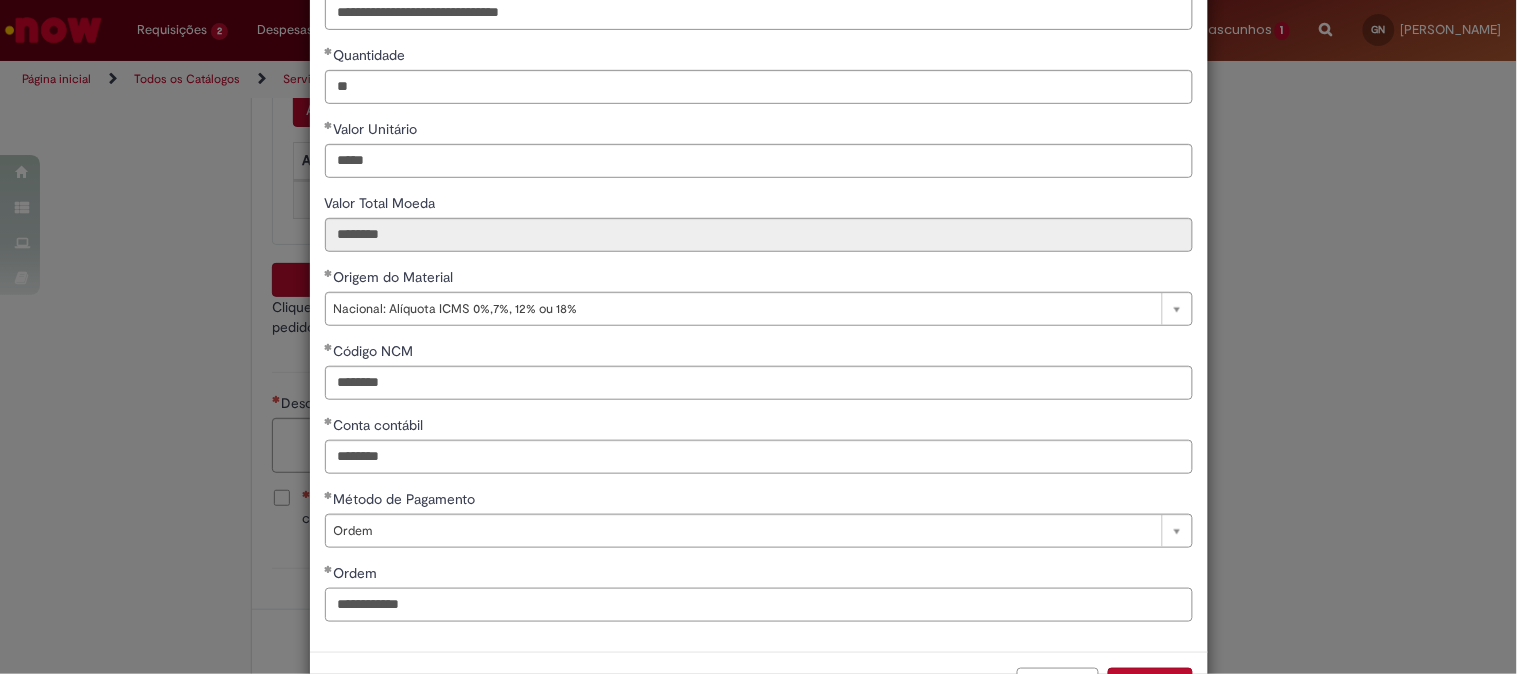 type on "**********" 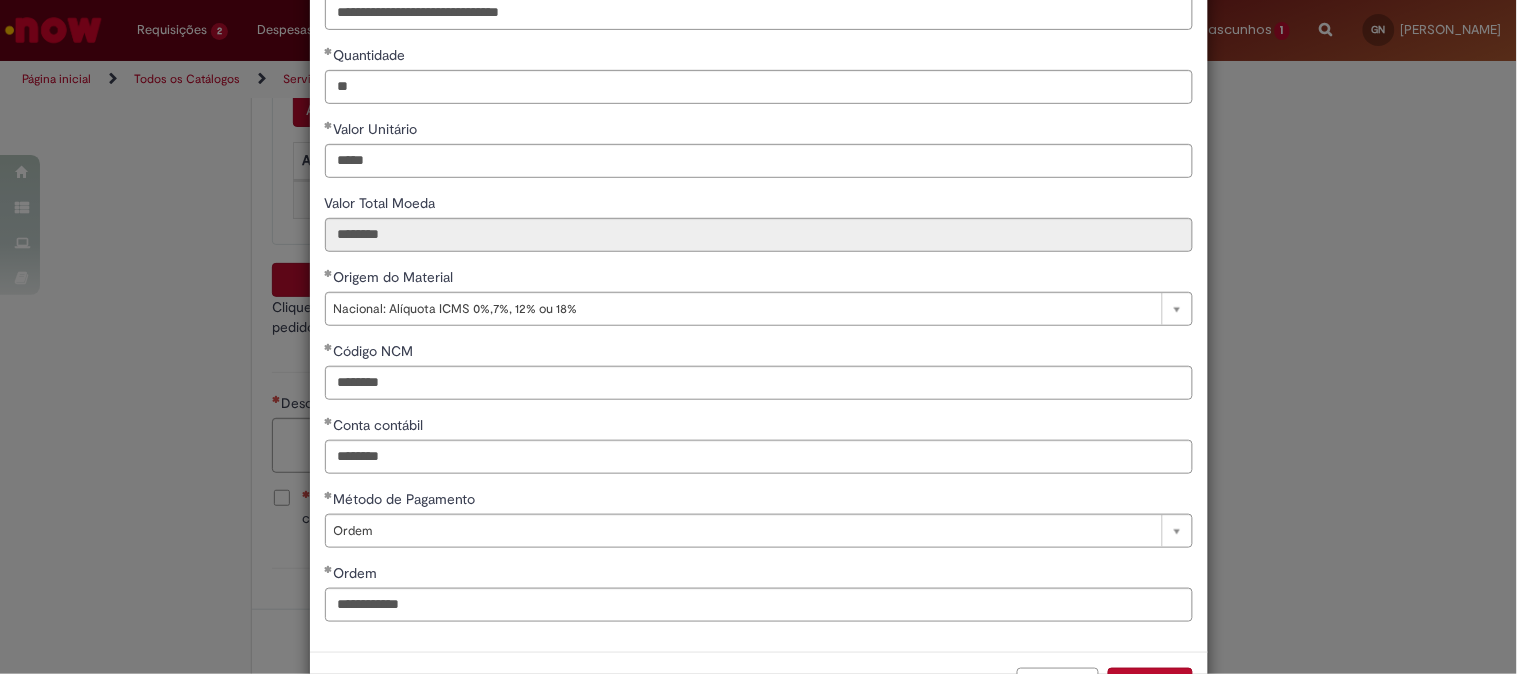 click on "Ordem" at bounding box center [759, 575] 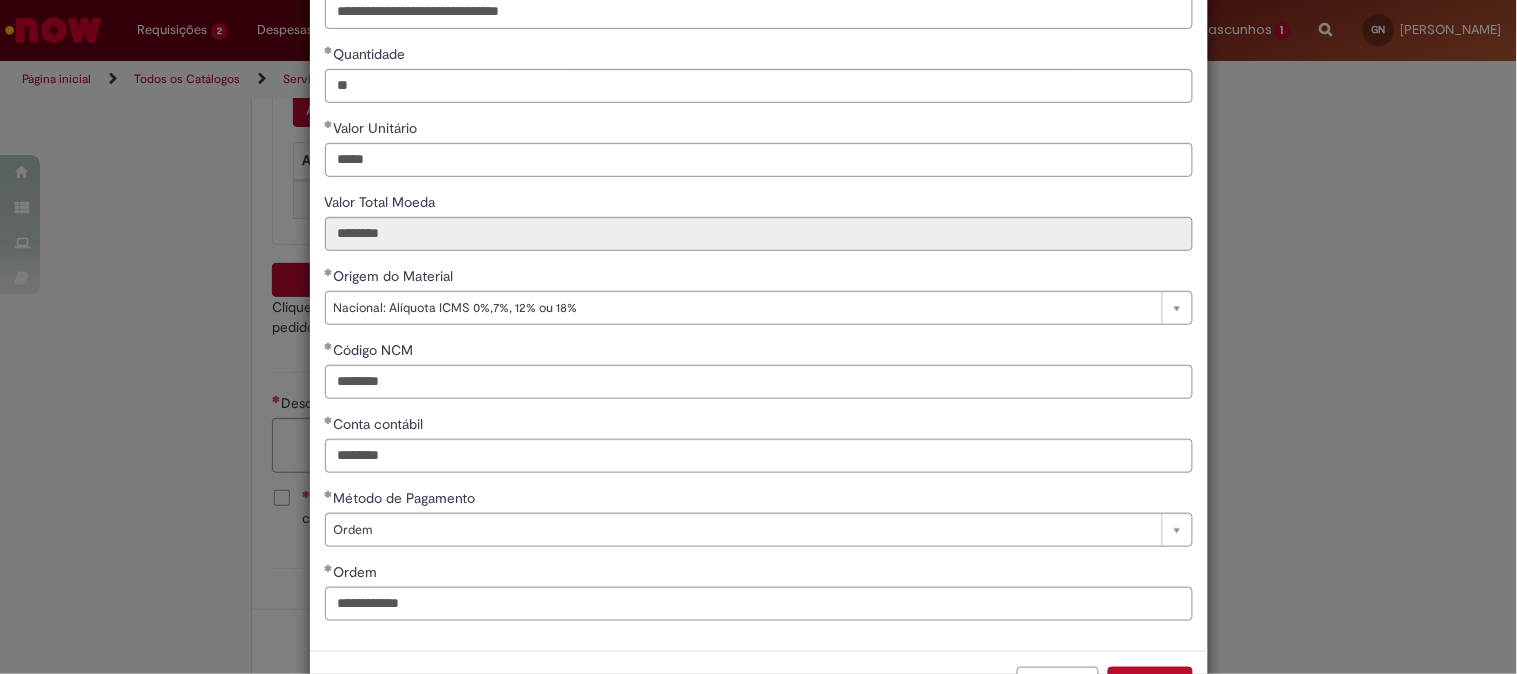 scroll, scrollTop: 282, scrollLeft: 0, axis: vertical 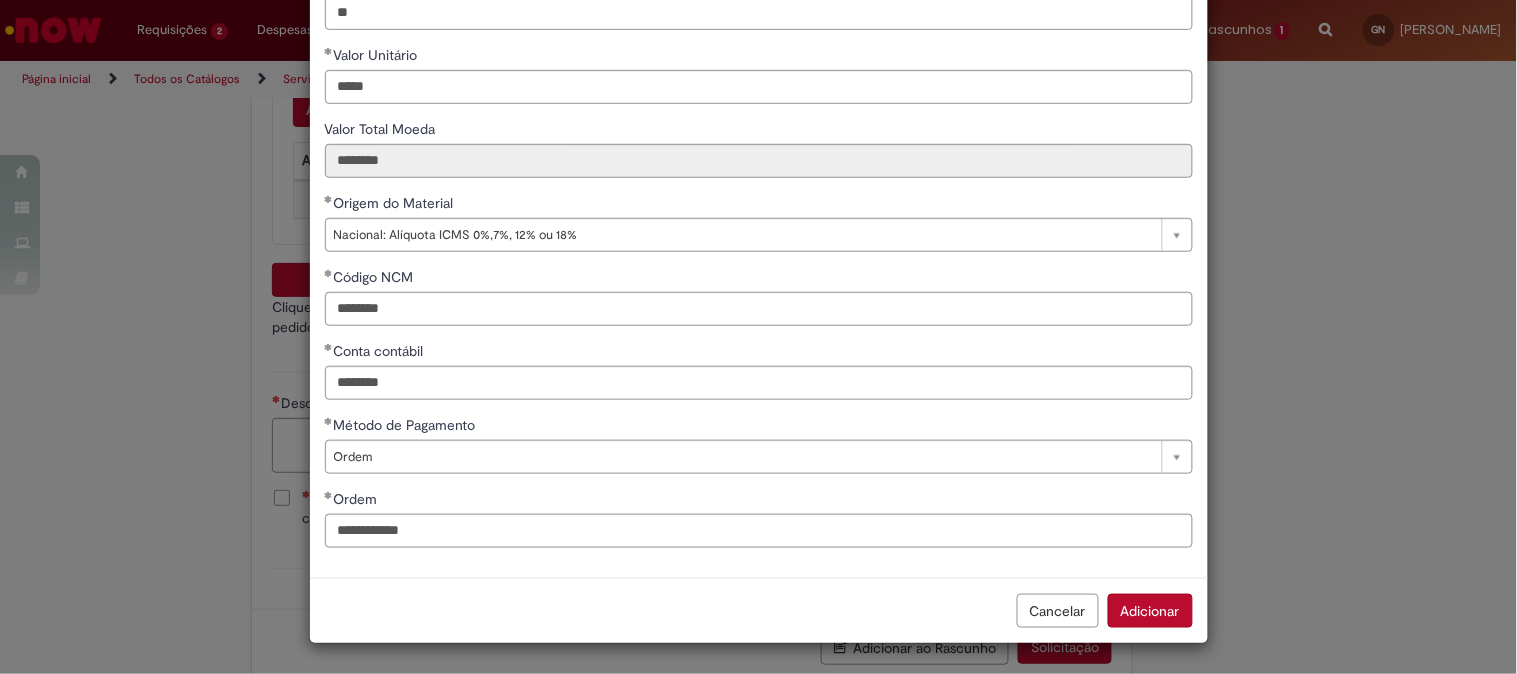 click on "Adicionar" at bounding box center (1150, 611) 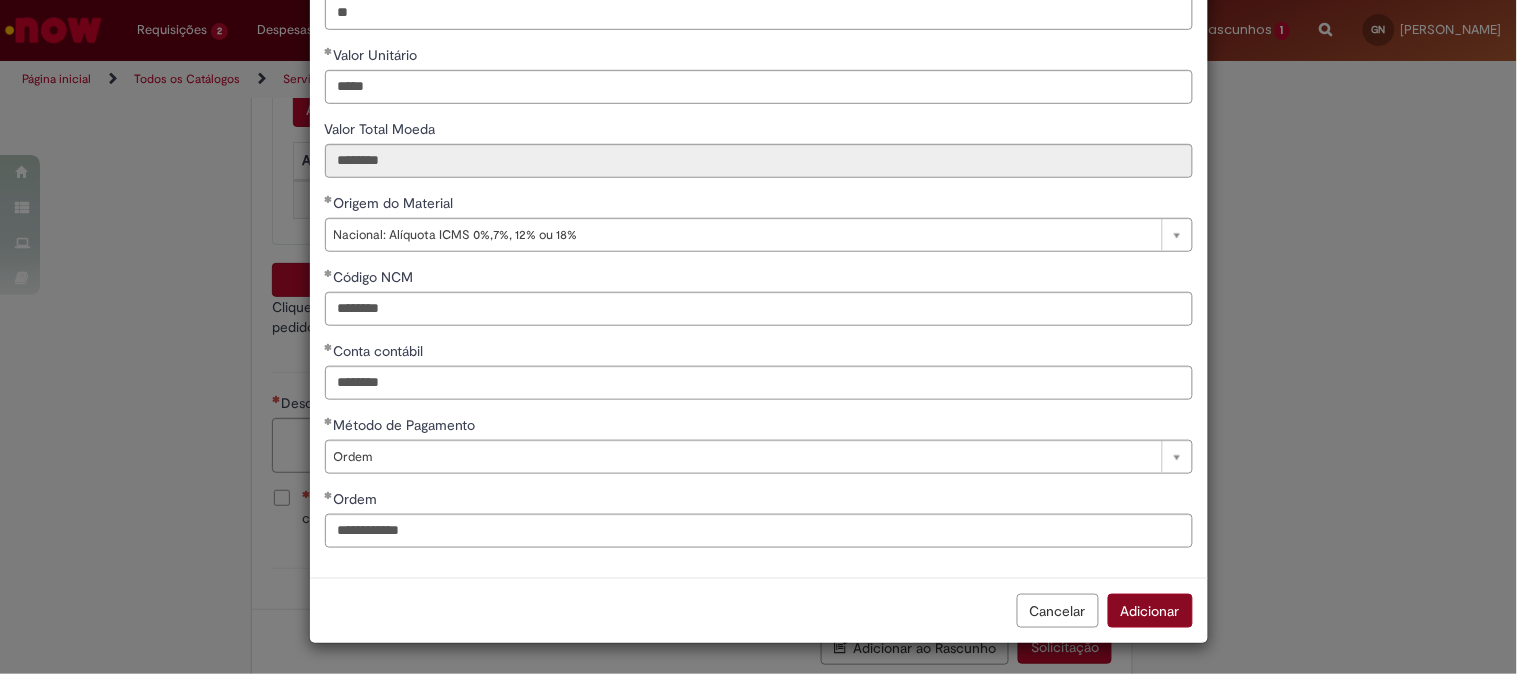 scroll, scrollTop: 280, scrollLeft: 0, axis: vertical 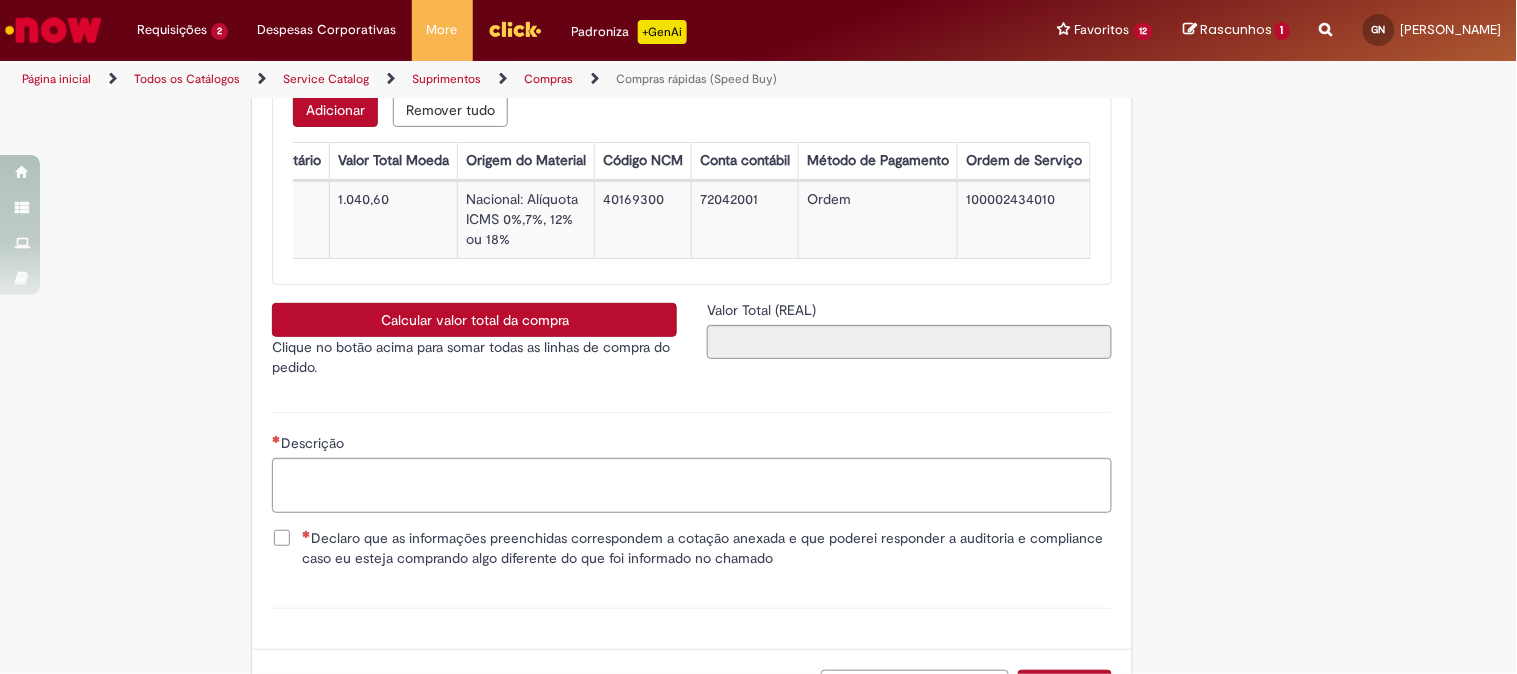 click on "Calcular valor total da compra" at bounding box center (474, 320) 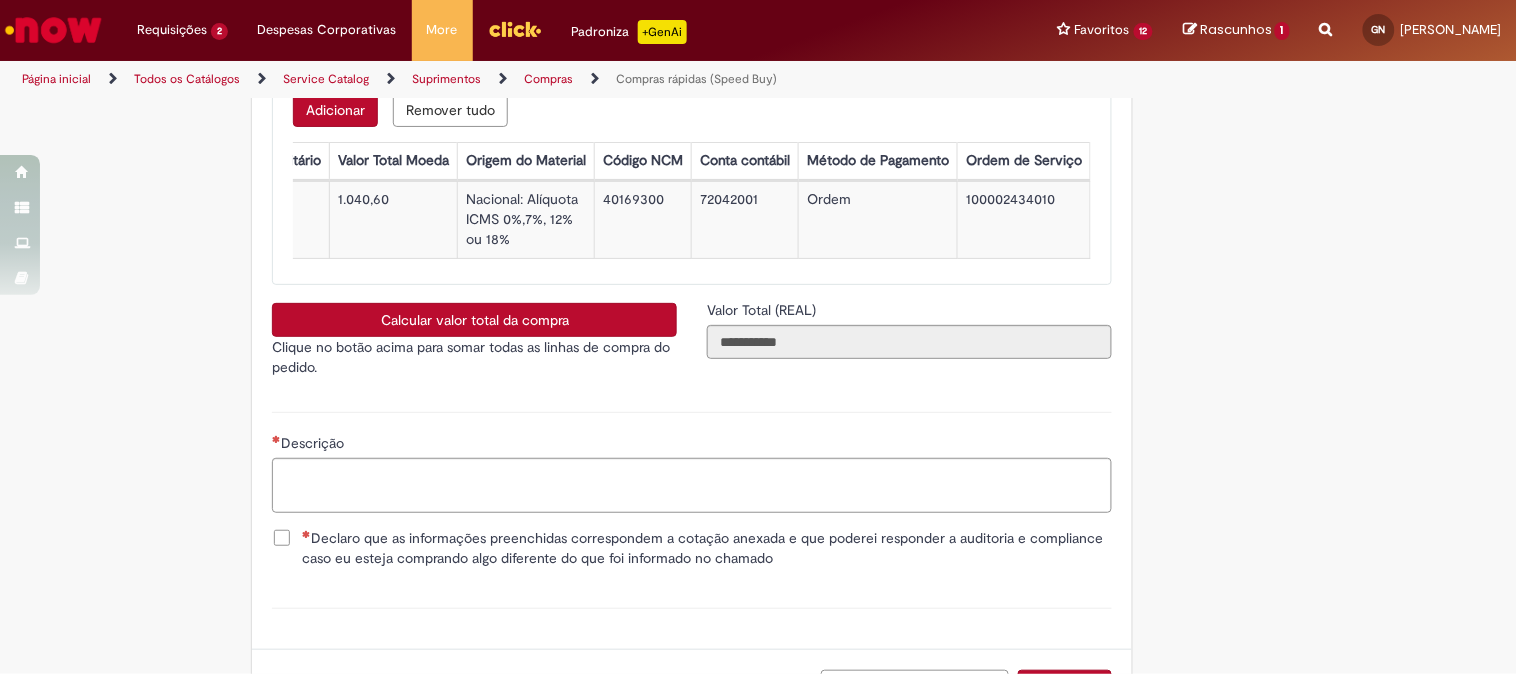 click on "Calcular valor total da compra
Clique no botão acima para somar todas as linhas de compra do pedido.
caixa de seleção" at bounding box center (474, 346) 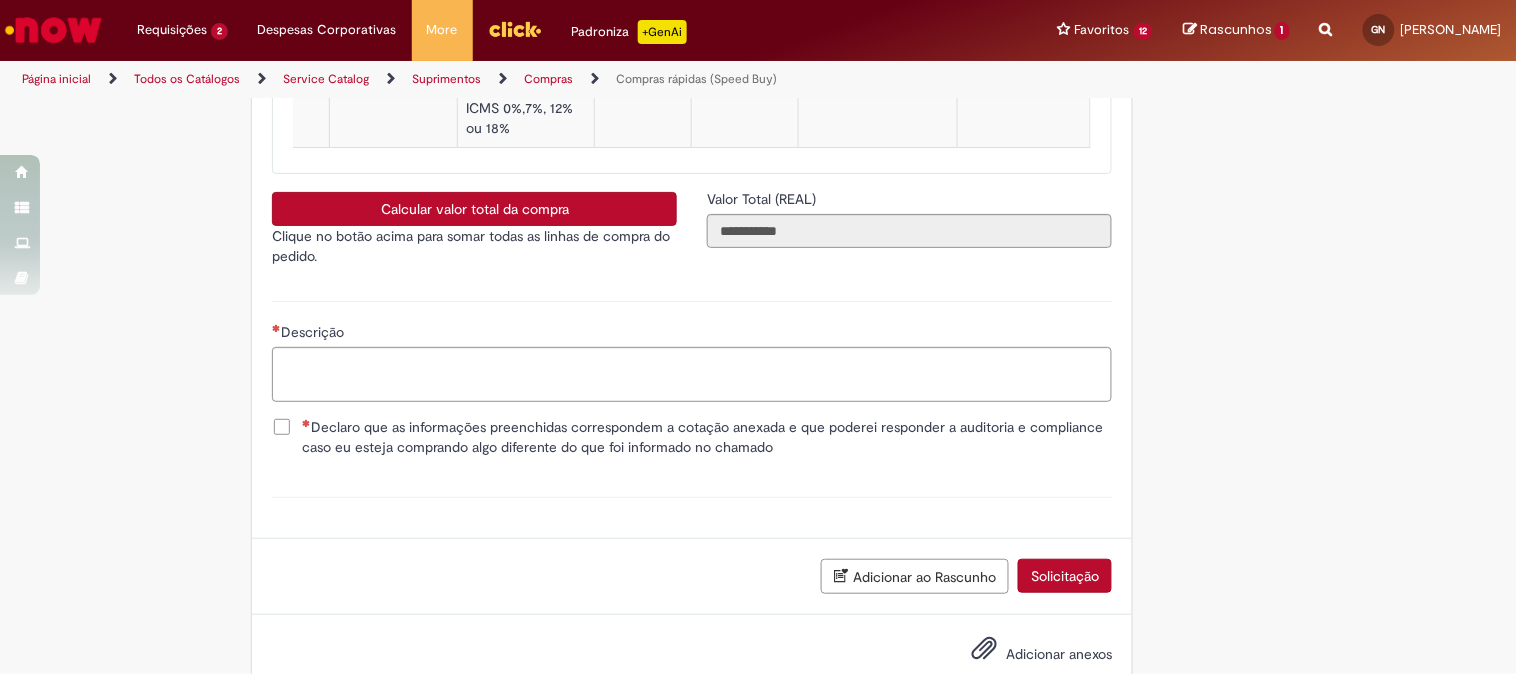 scroll, scrollTop: 3541, scrollLeft: 0, axis: vertical 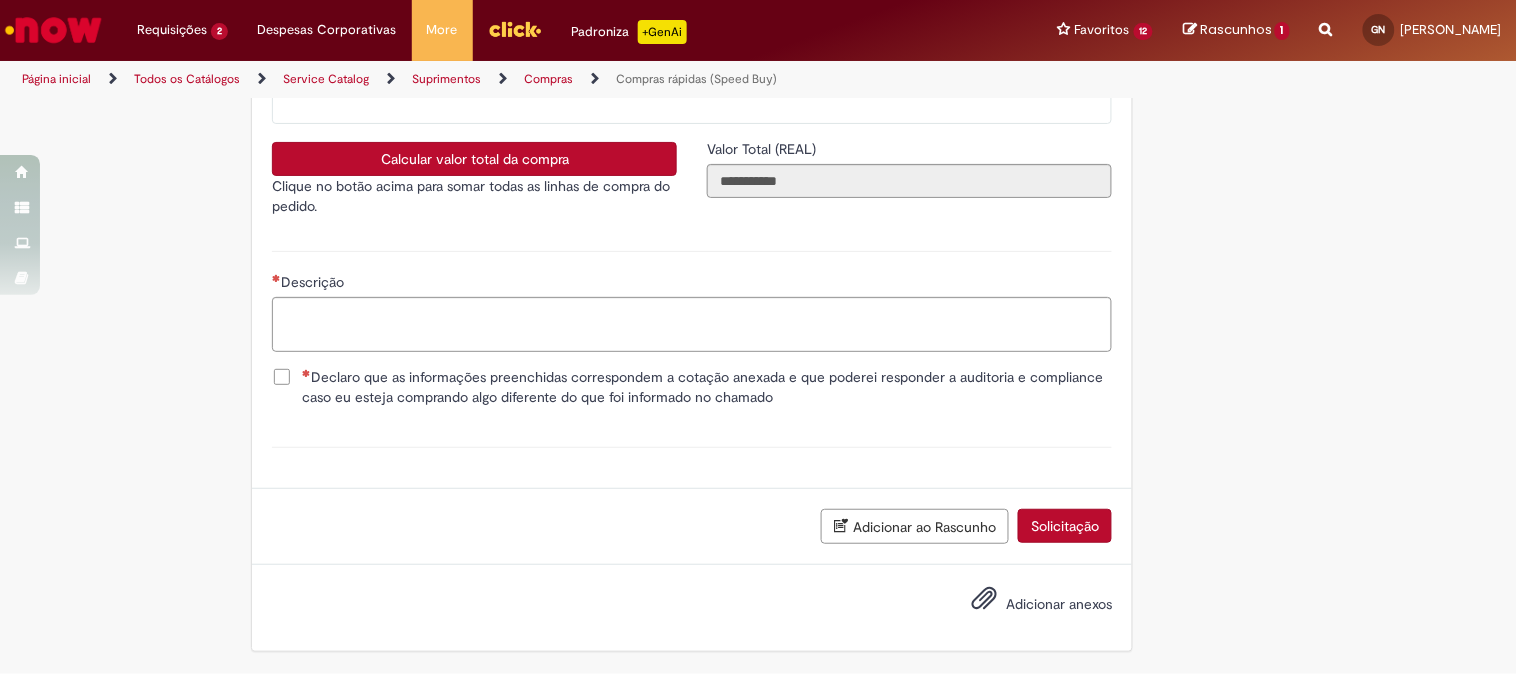 click on "Declaro que as informações preenchidas correspondem a cotação anexada e que poderei responder a auditoria e compliance caso eu esteja comprando algo diferente do que foi informado no chamado" at bounding box center [707, 387] 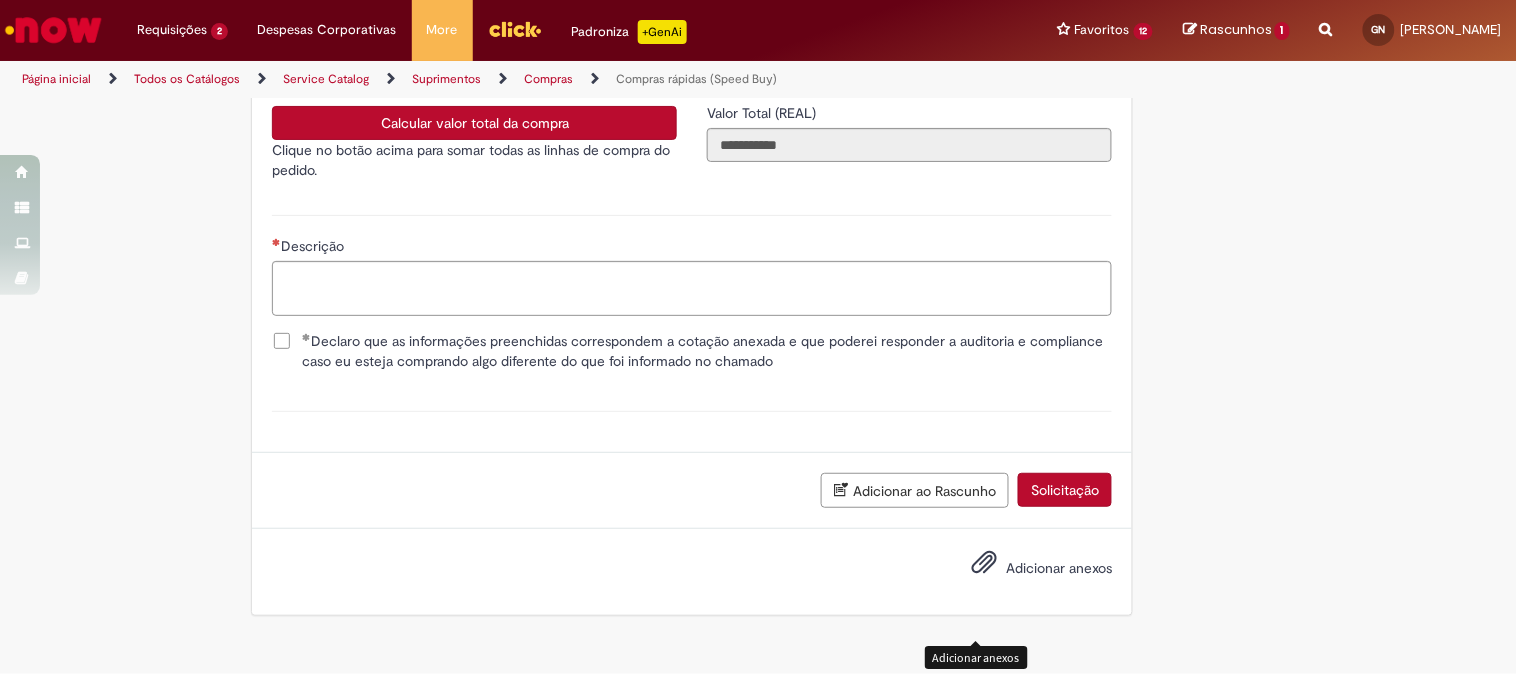 click on "Adicionar anexos" at bounding box center [1059, 568] 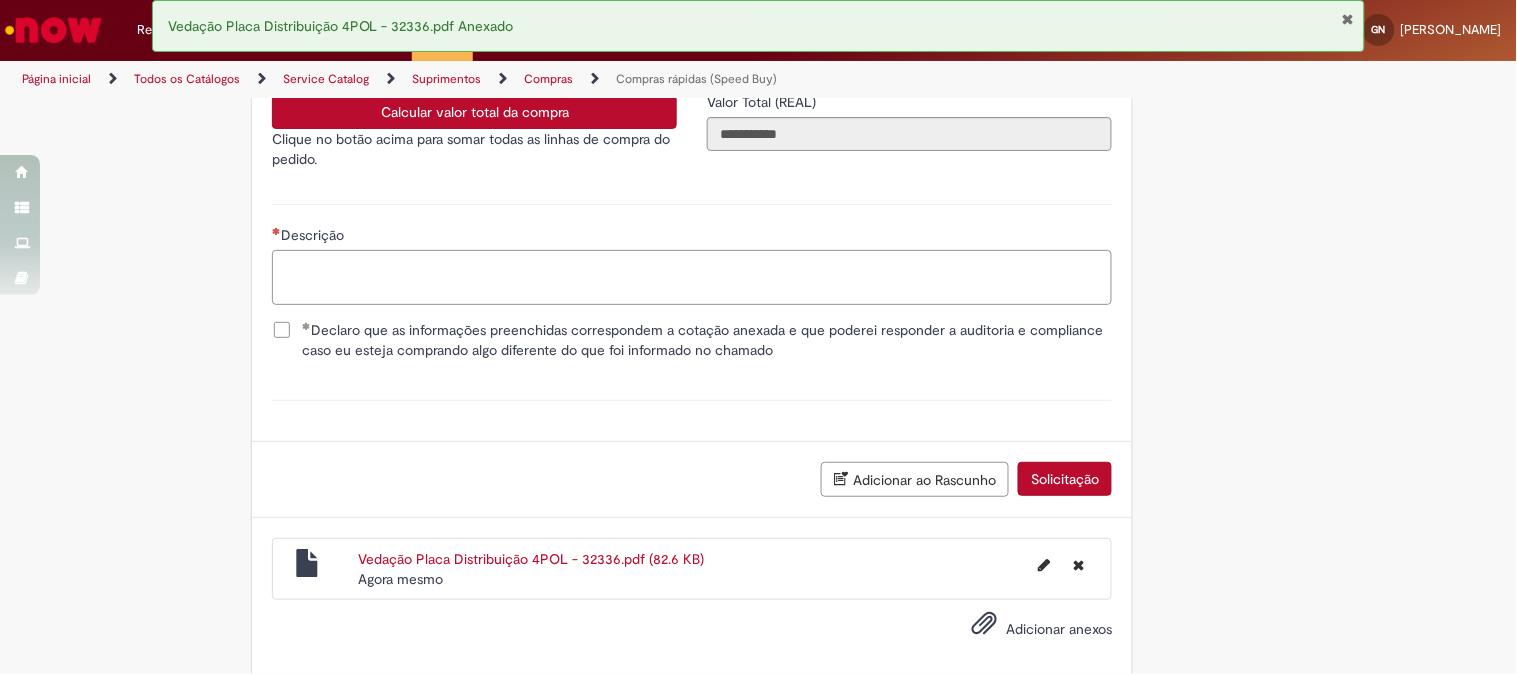 click on "Descrição" at bounding box center [692, 277] 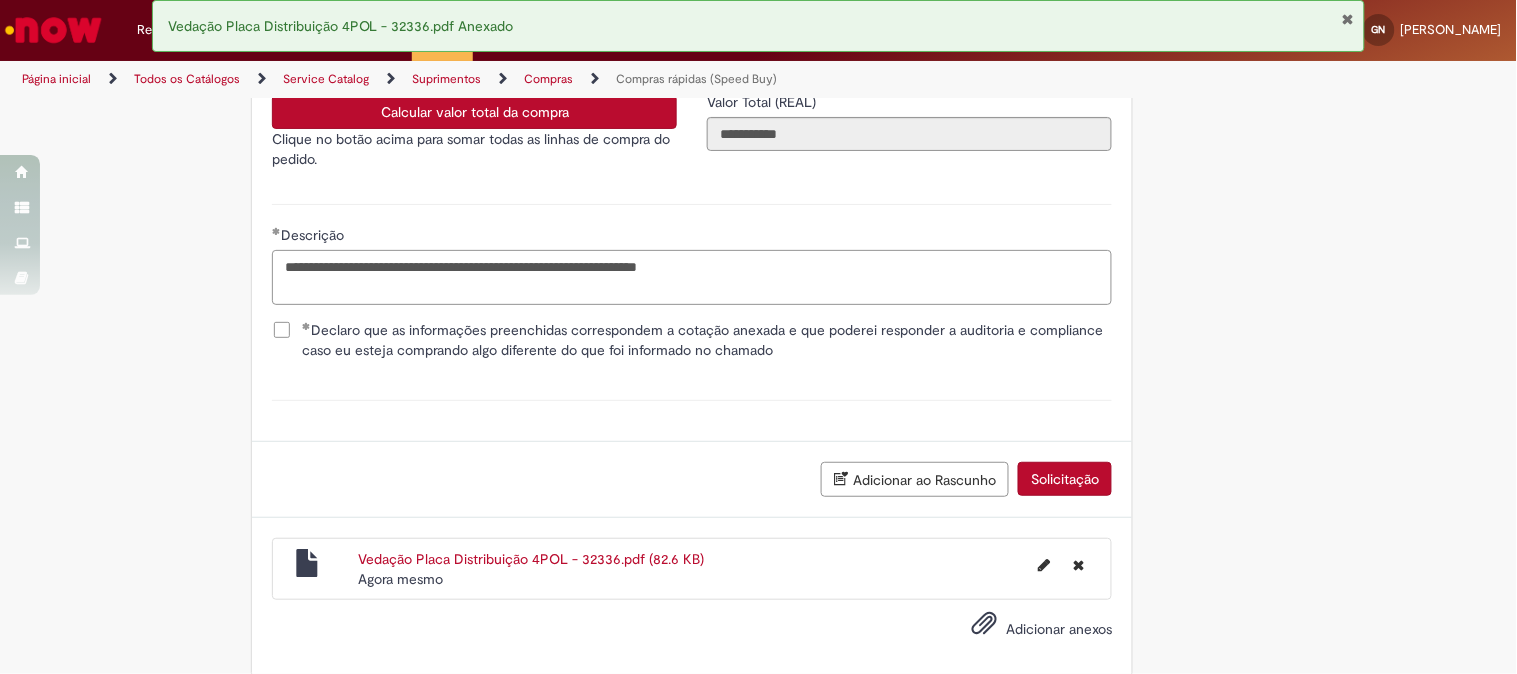 type on "**********" 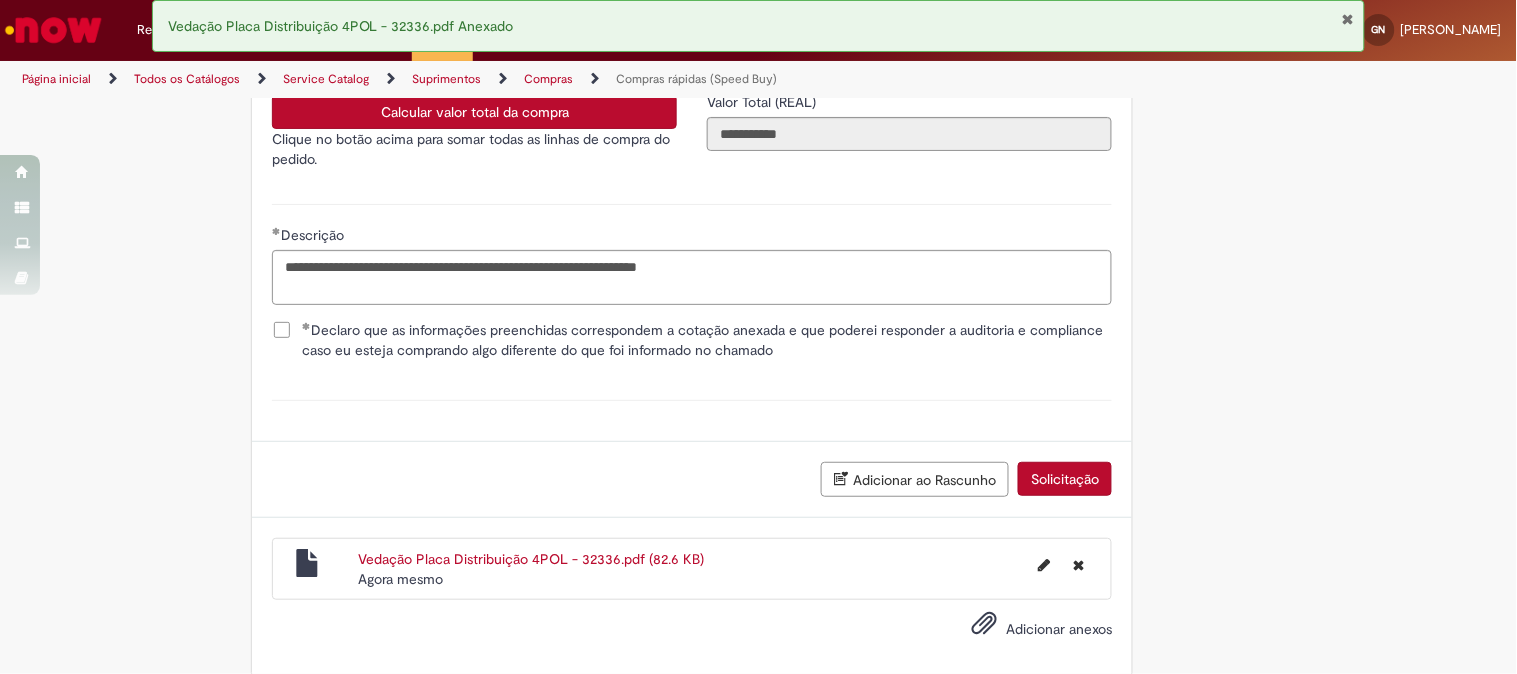 click on "Anexo(s)" at bounding box center (692, 400) 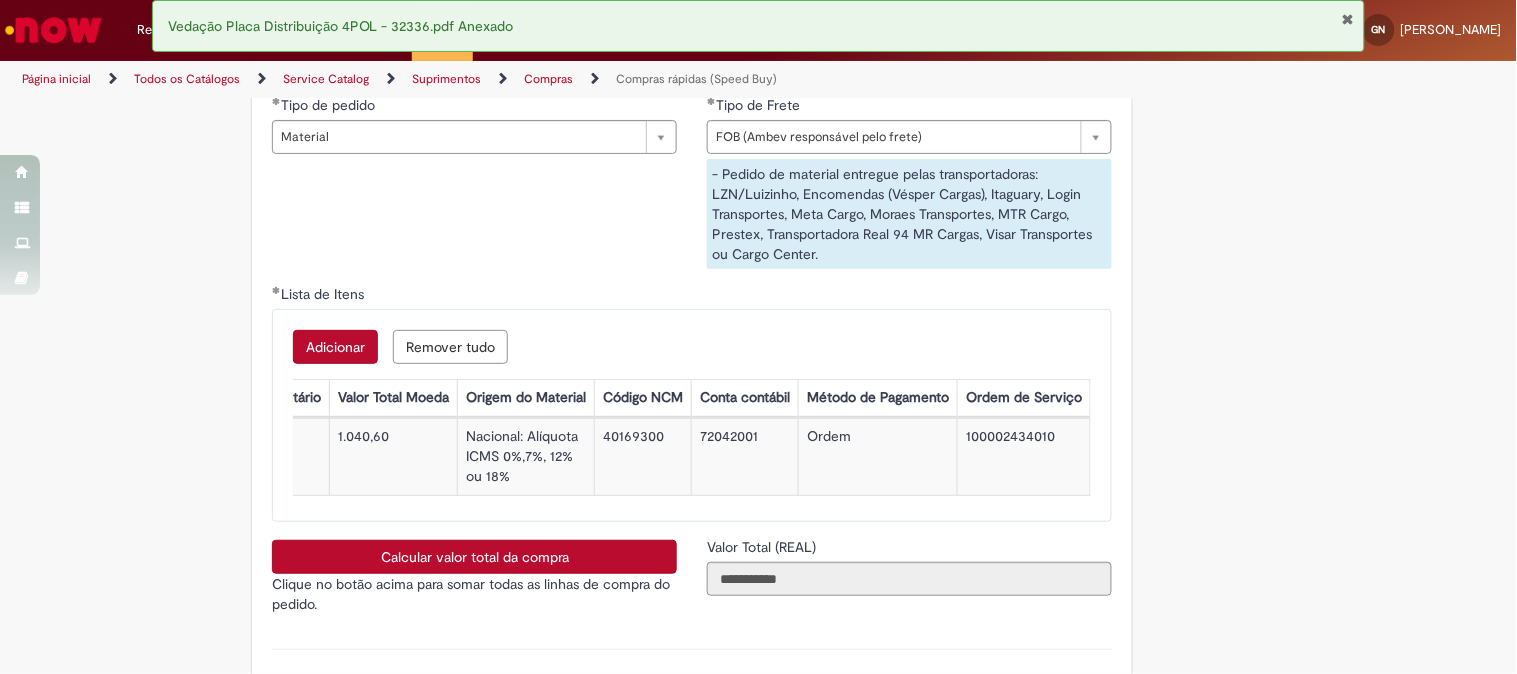 scroll, scrollTop: 3207, scrollLeft: 0, axis: vertical 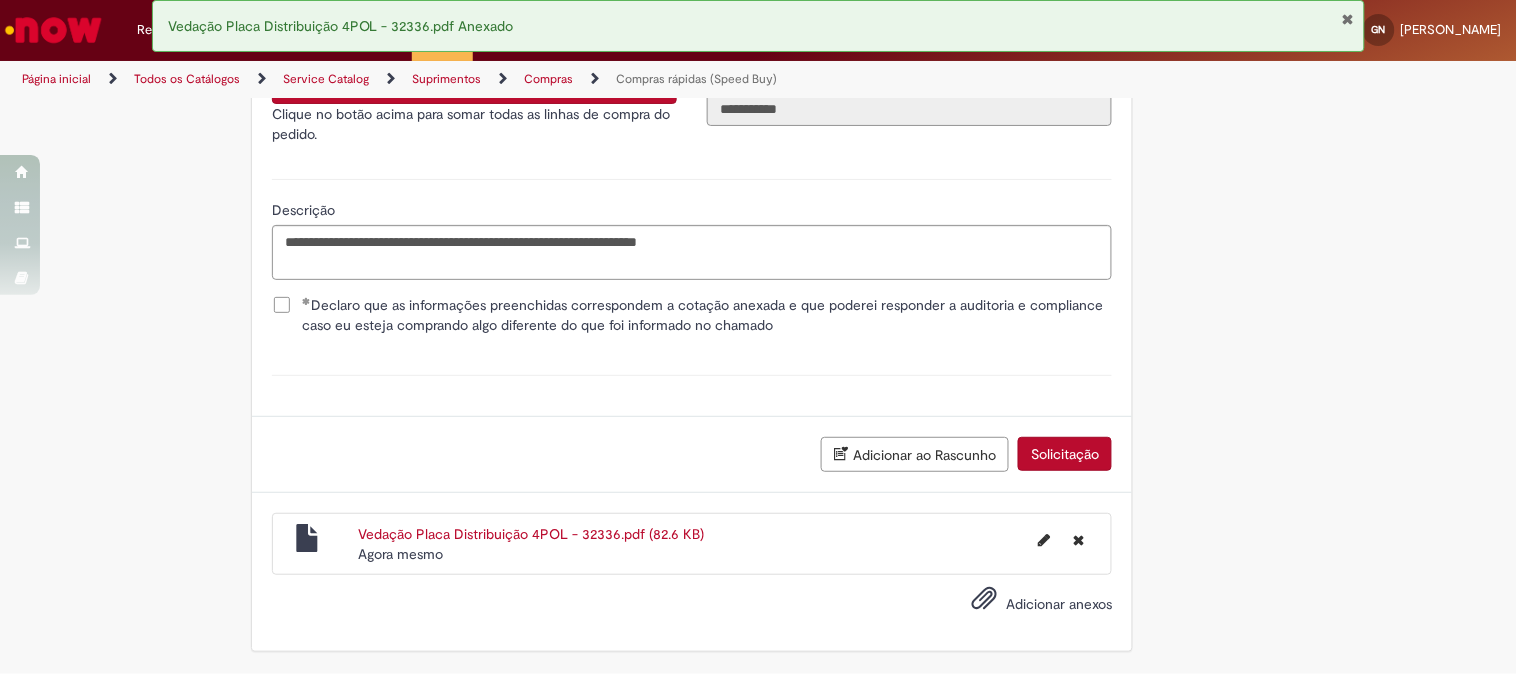 click on "Solicitação" at bounding box center (1065, 454) 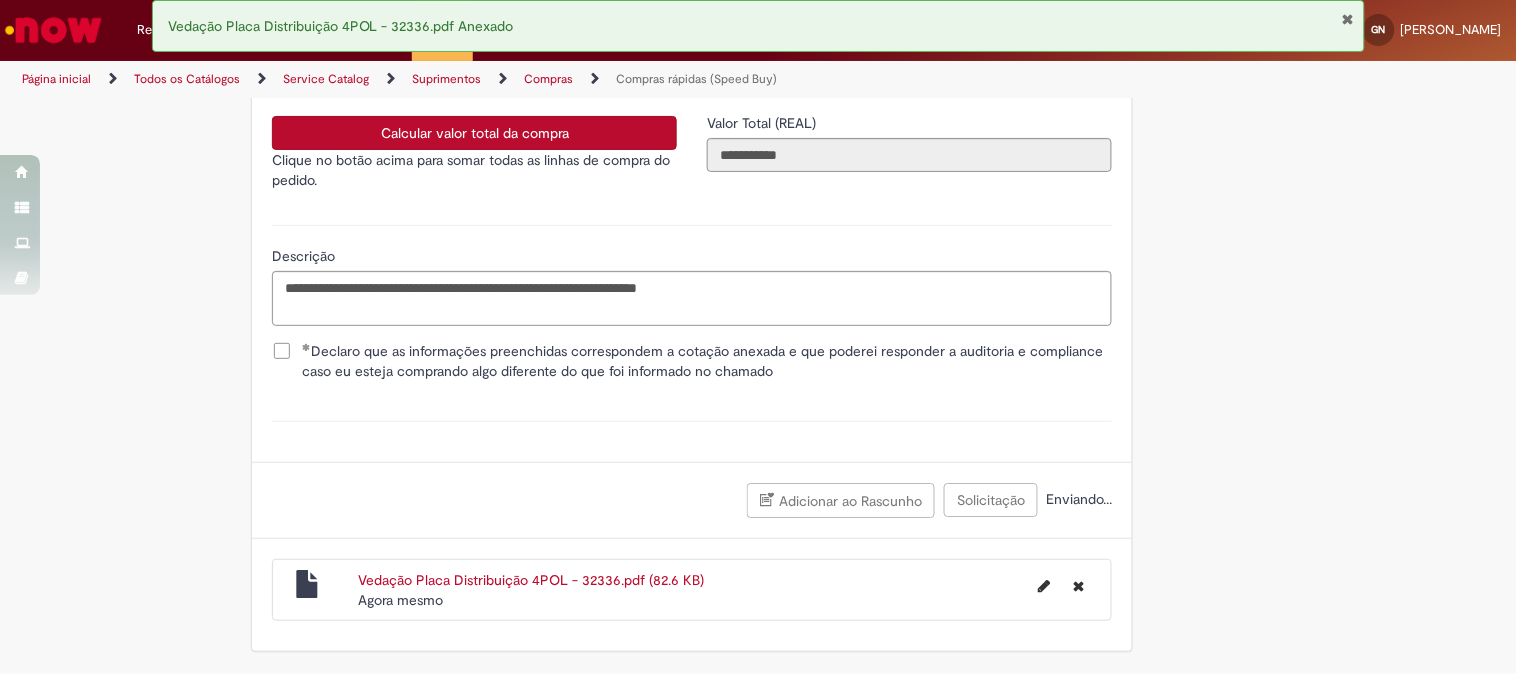 scroll, scrollTop: 3567, scrollLeft: 0, axis: vertical 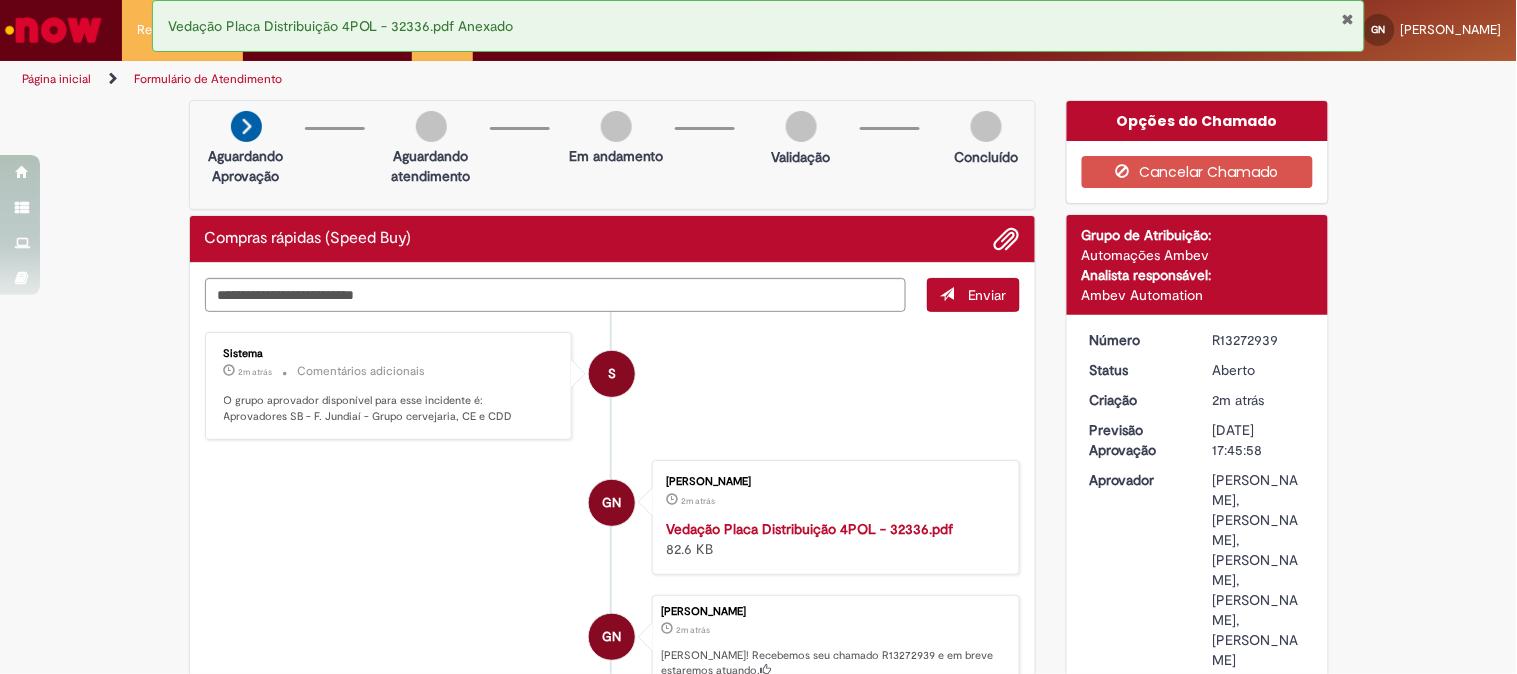 click at bounding box center [1347, 19] 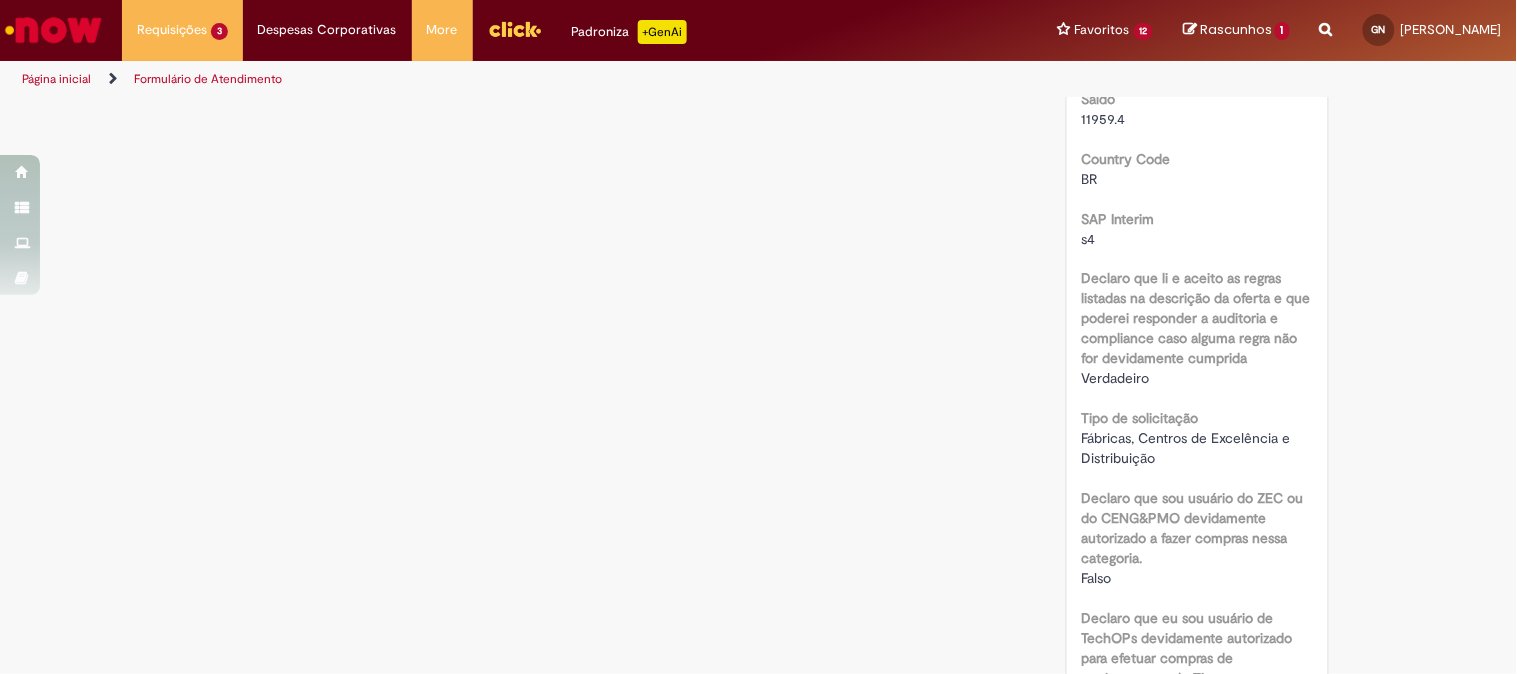 scroll, scrollTop: 0, scrollLeft: 0, axis: both 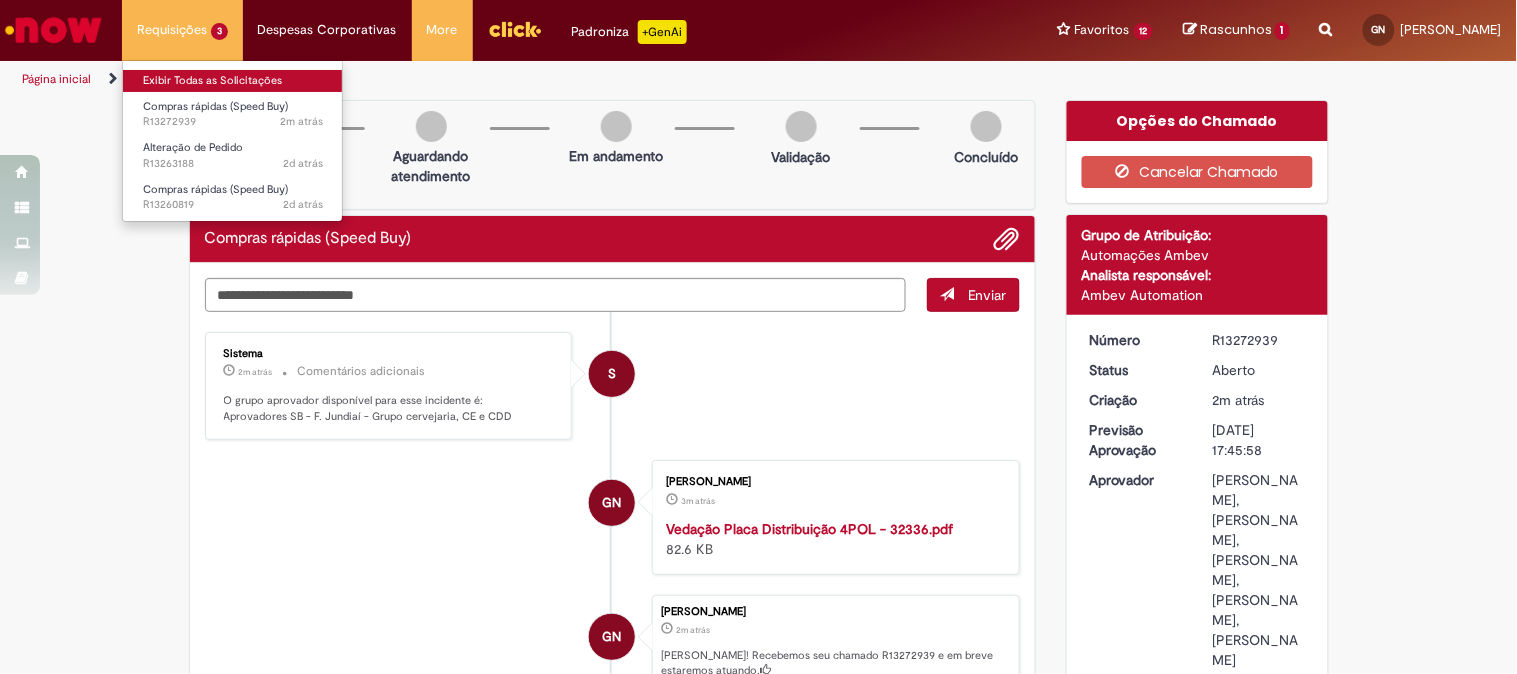 click on "Exibir Todas as Solicitações" at bounding box center [233, 81] 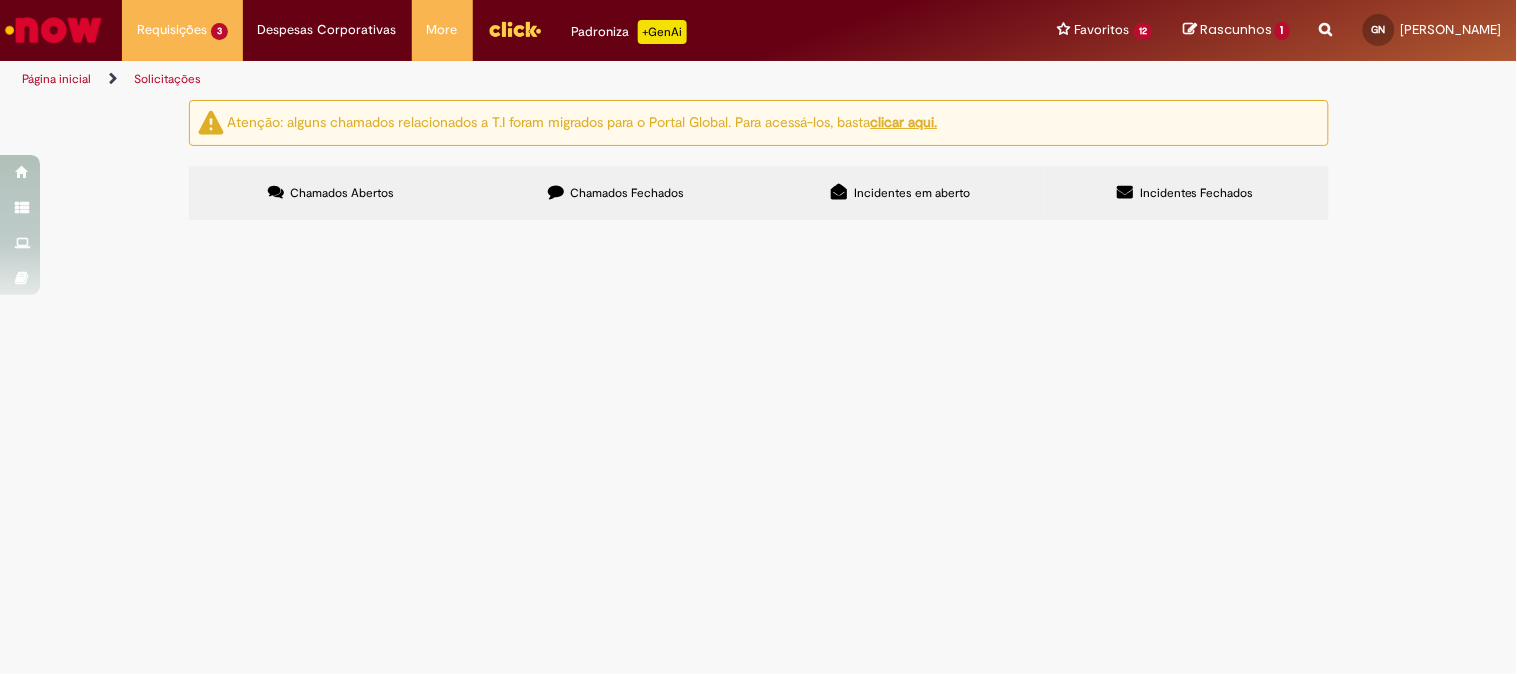 drag, startPoint x: 215, startPoint y: 422, endPoint x: 270, endPoint y: 431, distance: 55.7315 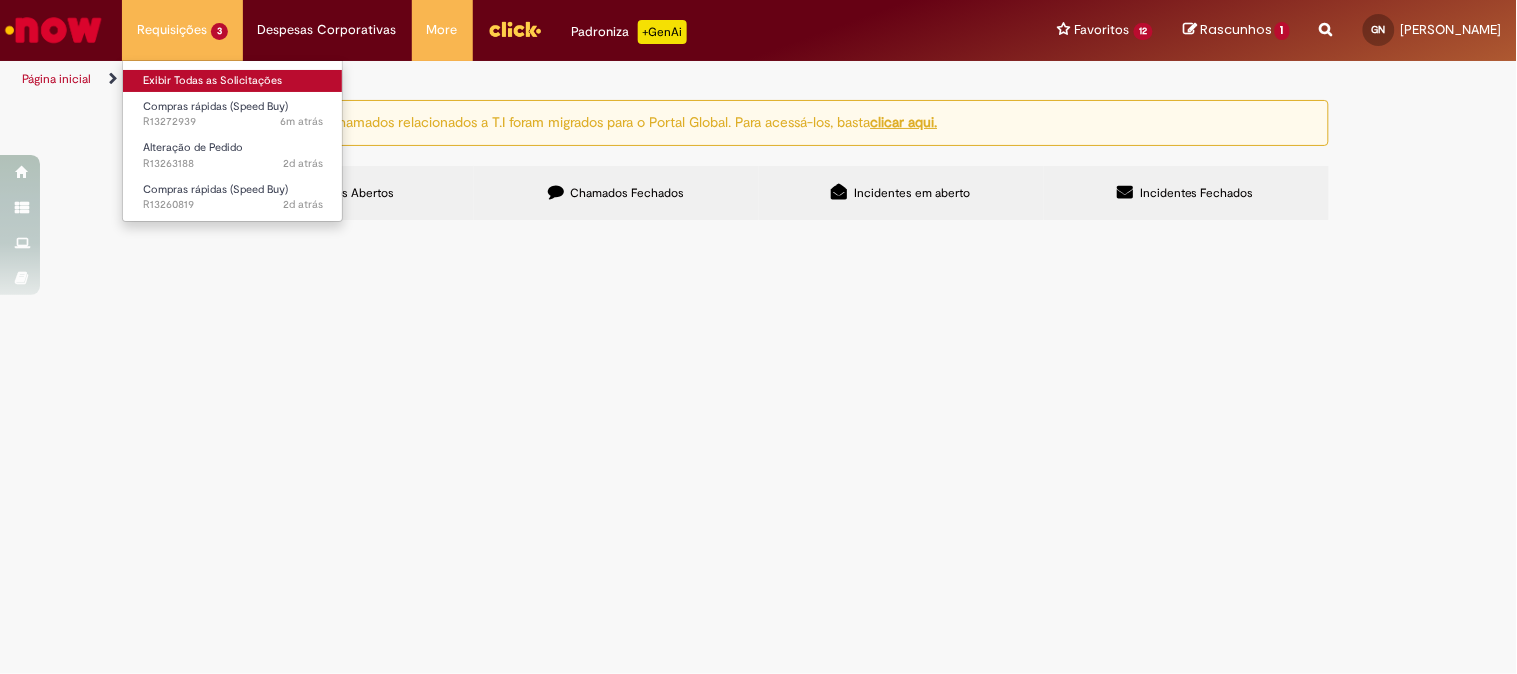 click on "Exibir Todas as Solicitações" at bounding box center (233, 81) 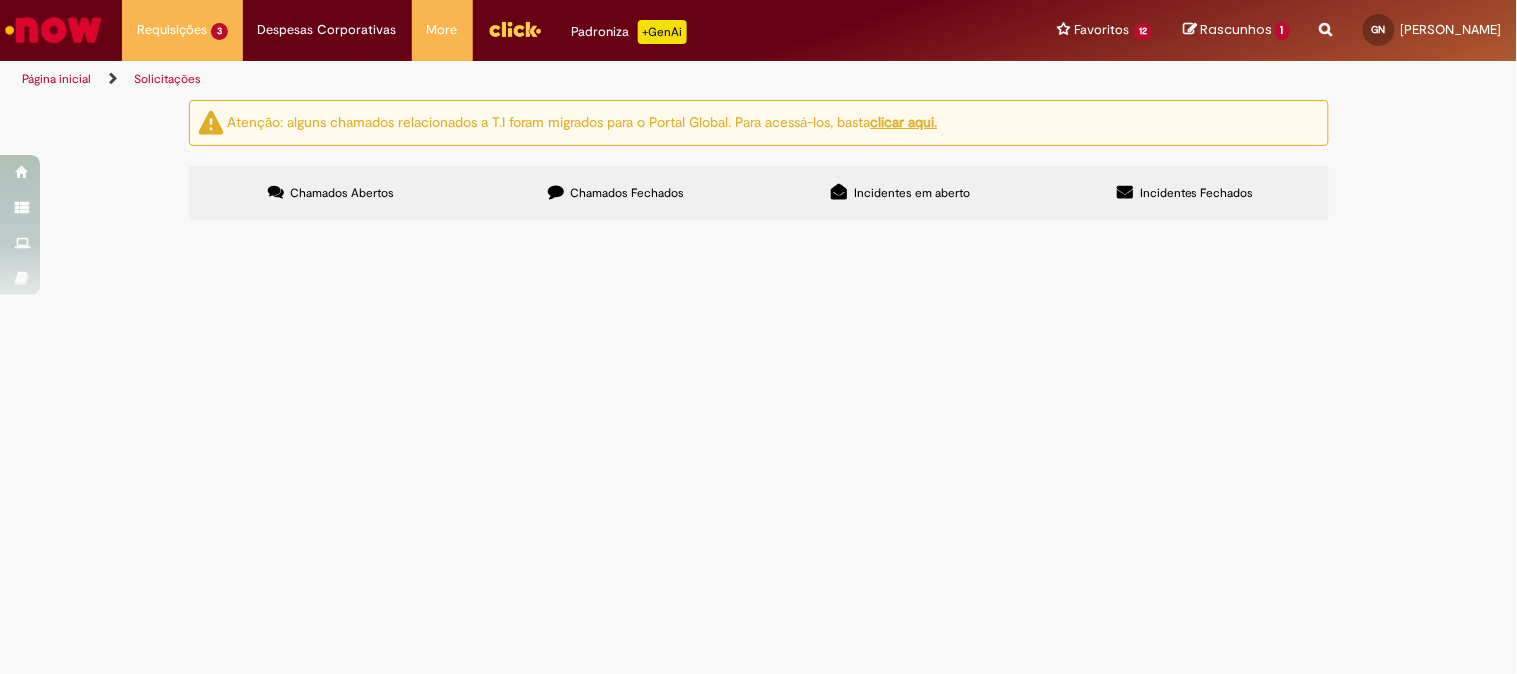 drag, startPoint x: 214, startPoint y: 350, endPoint x: 273, endPoint y: 355, distance: 59.211487 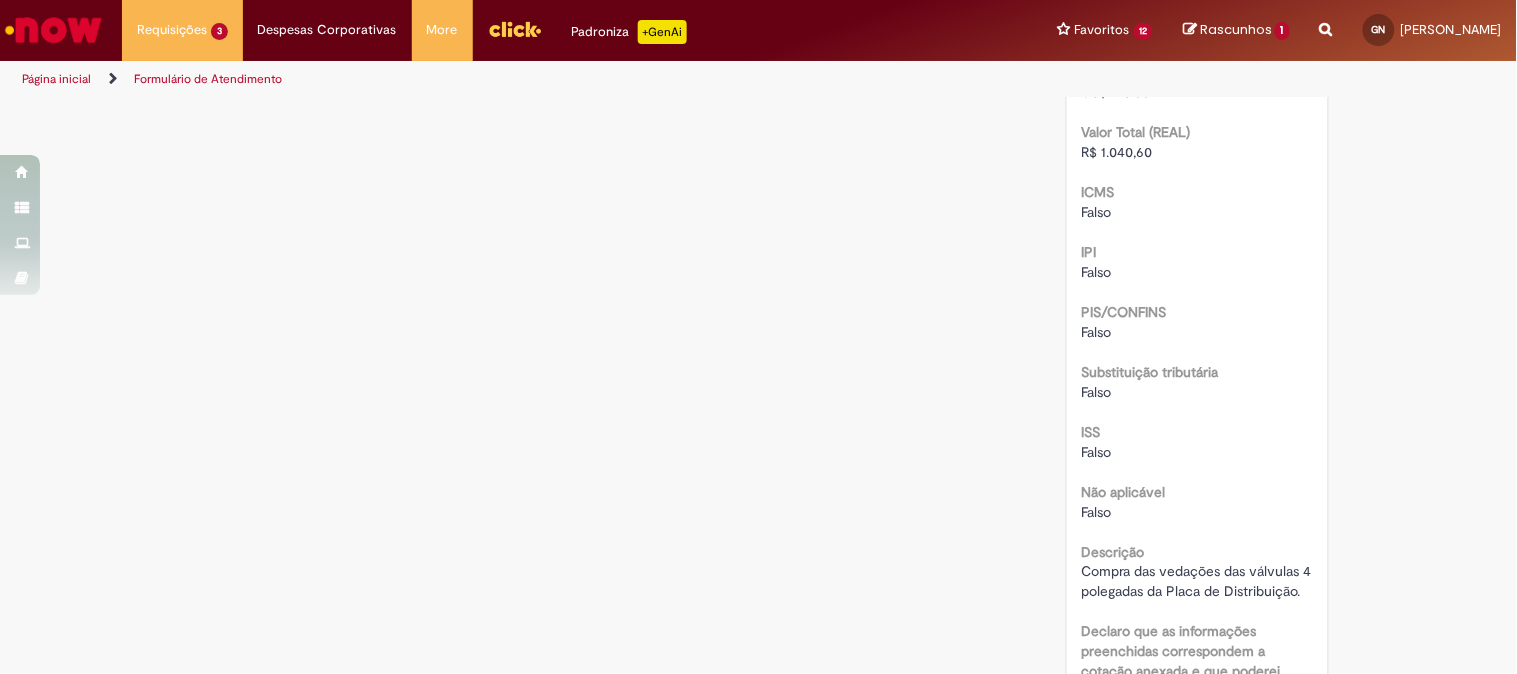 scroll, scrollTop: 2015, scrollLeft: 0, axis: vertical 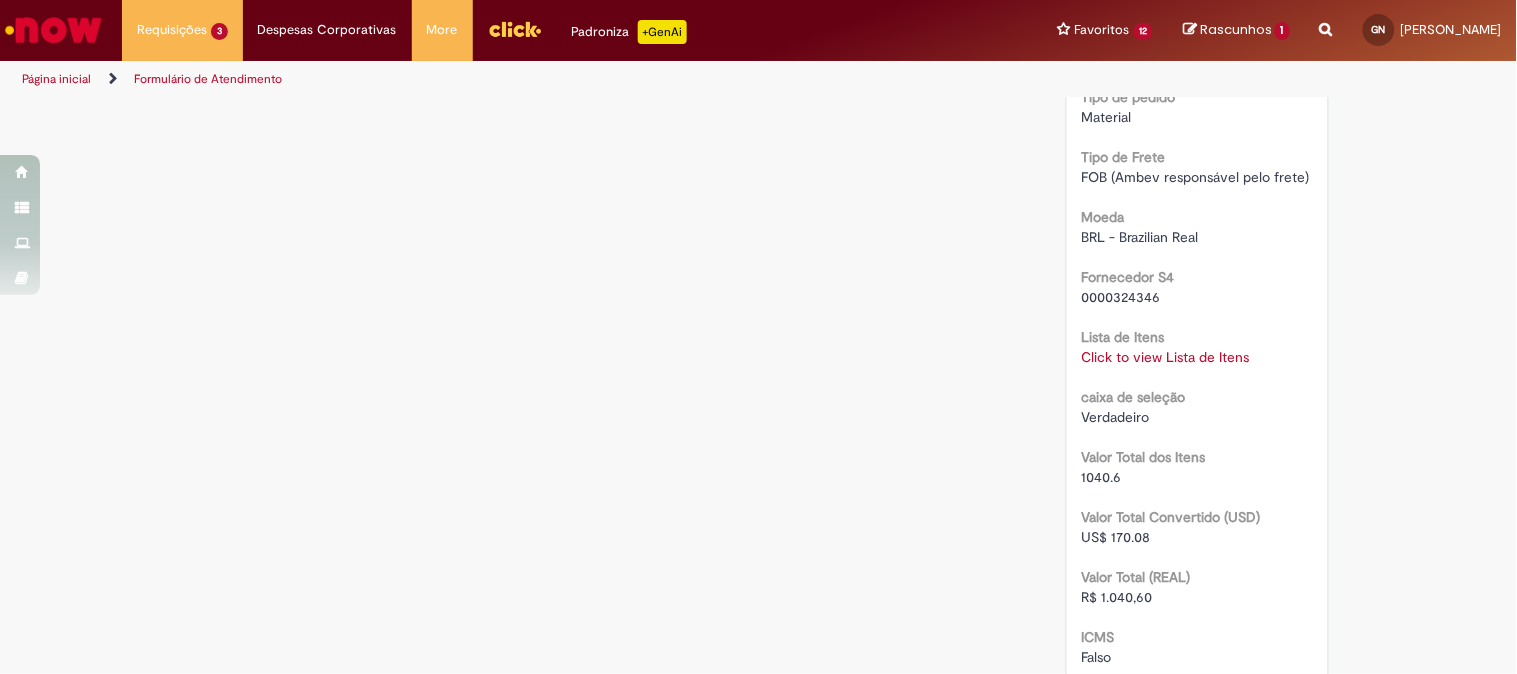 click on "Click to view Lista de Itens" at bounding box center (1166, 357) 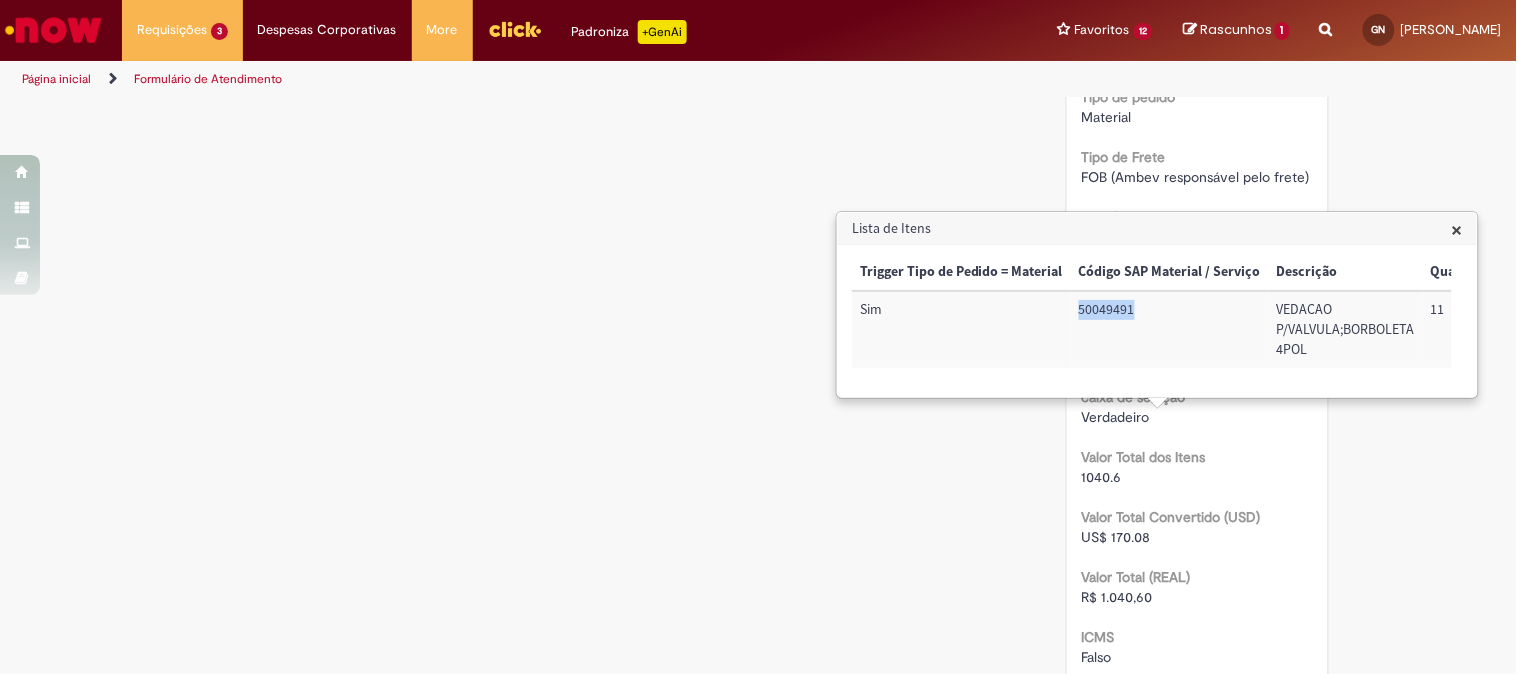 drag, startPoint x: 1078, startPoint y: 313, endPoint x: 1163, endPoint y: 313, distance: 85 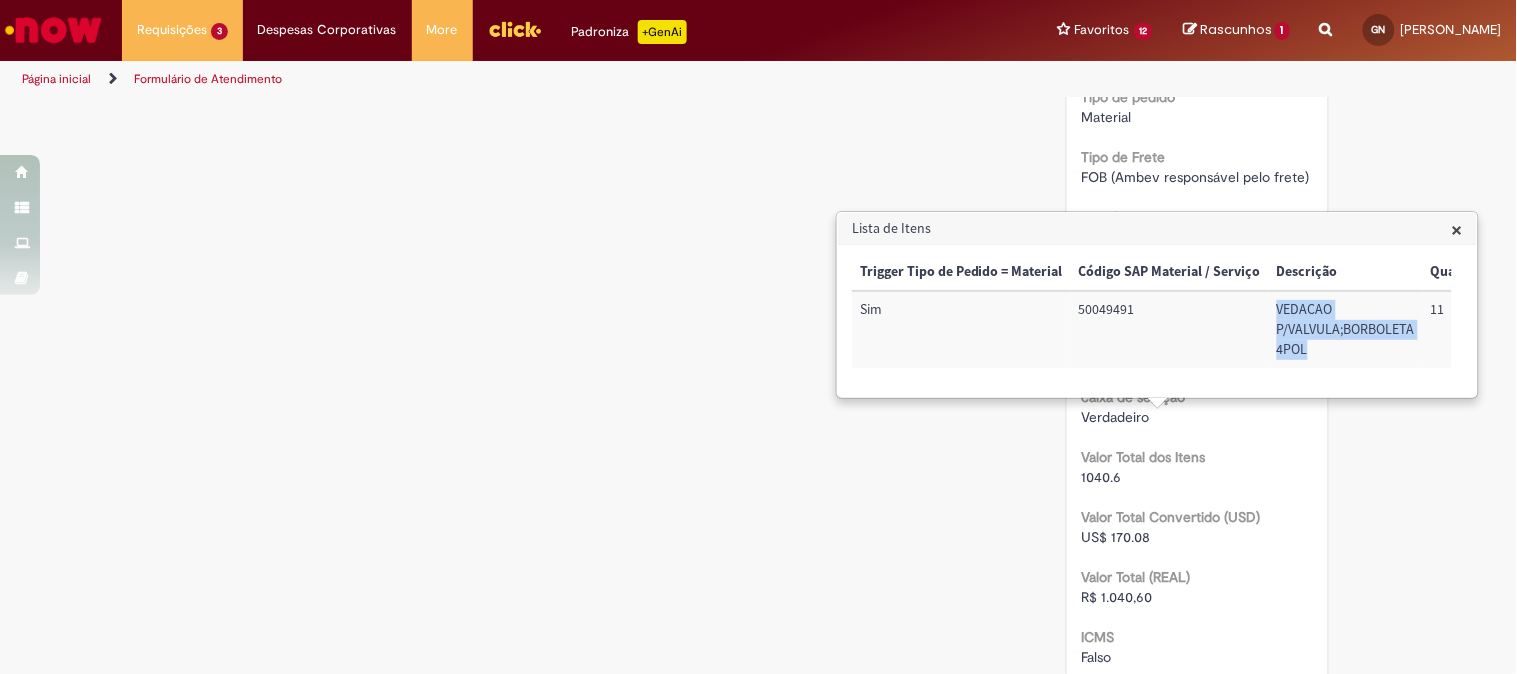 drag, startPoint x: 1274, startPoint y: 304, endPoint x: 1330, endPoint y: 345, distance: 69.40461 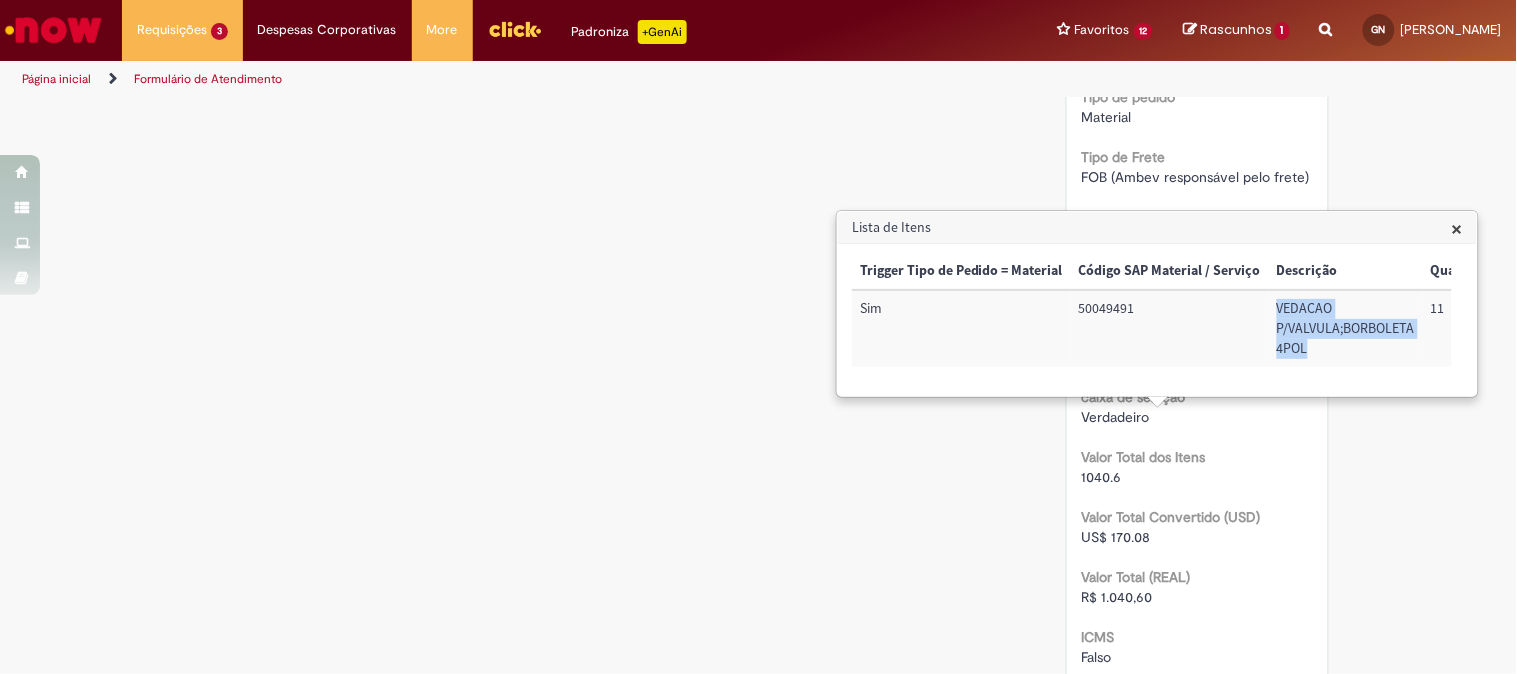 scroll, scrollTop: 1793, scrollLeft: 0, axis: vertical 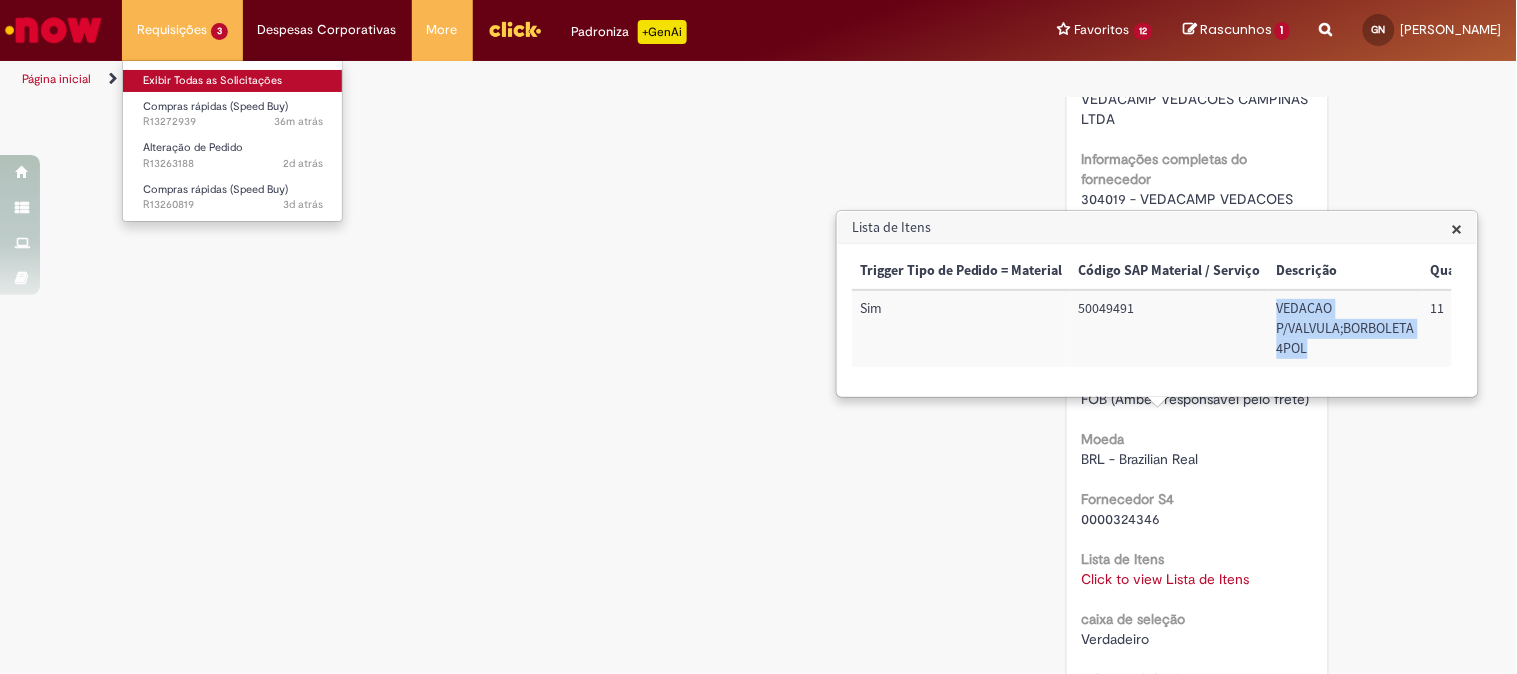 click on "Exibir Todas as Solicitações" at bounding box center [233, 81] 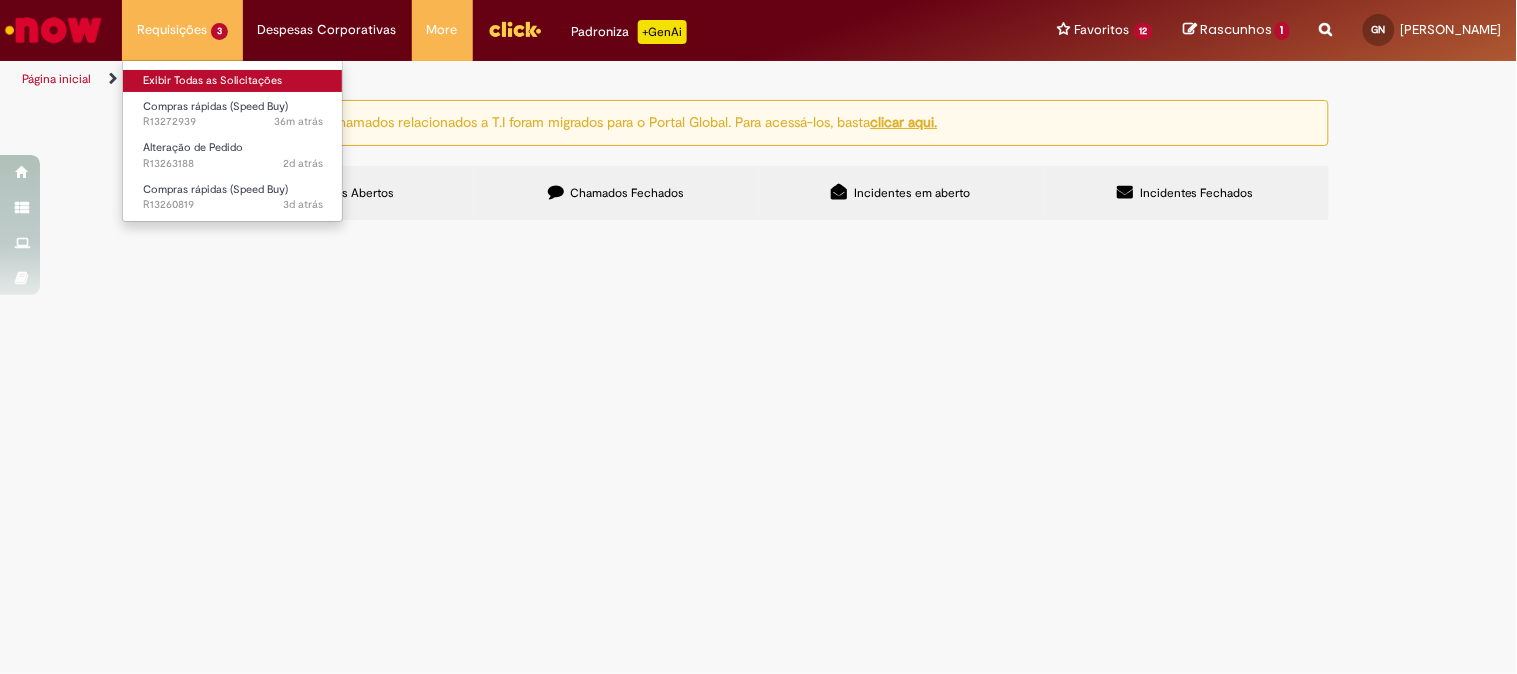 scroll, scrollTop: 0, scrollLeft: 0, axis: both 